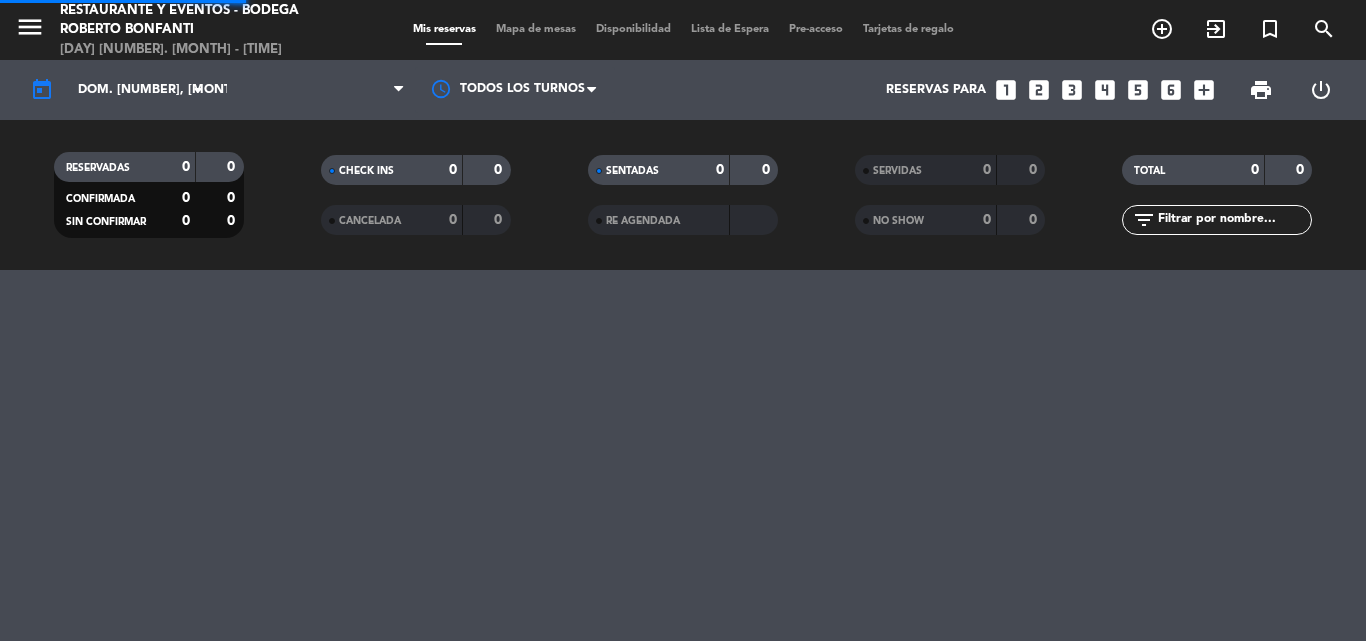 scroll, scrollTop: 0, scrollLeft: 0, axis: both 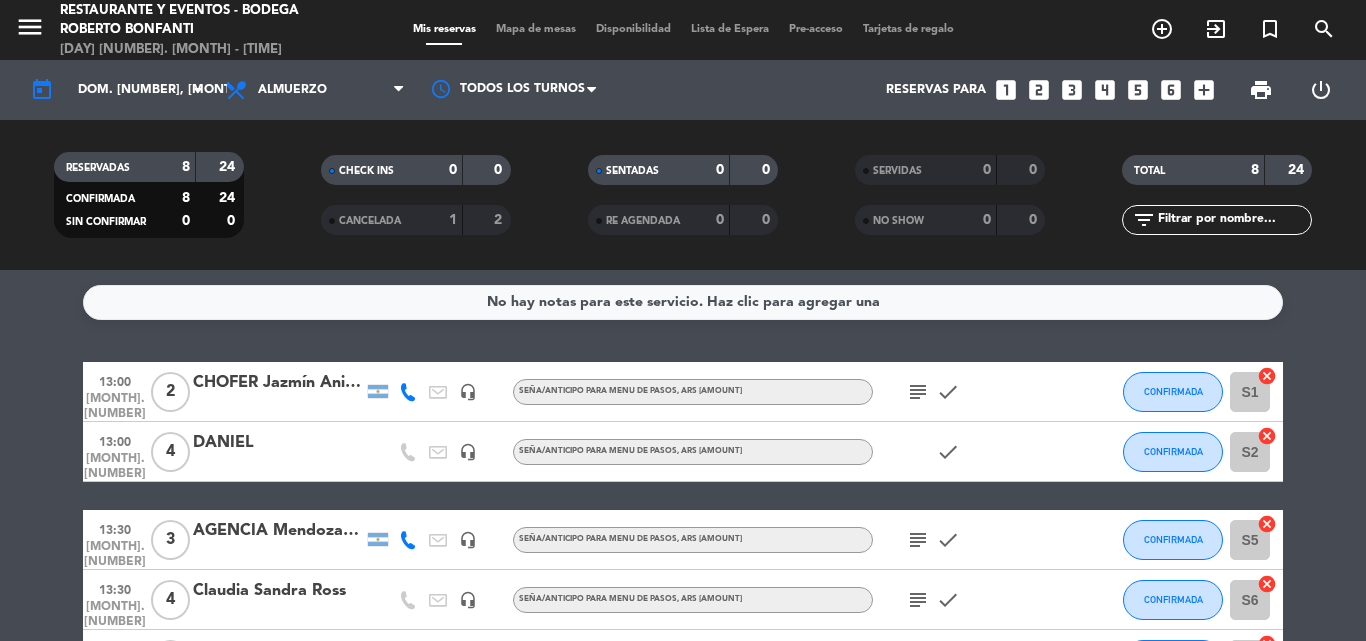 click 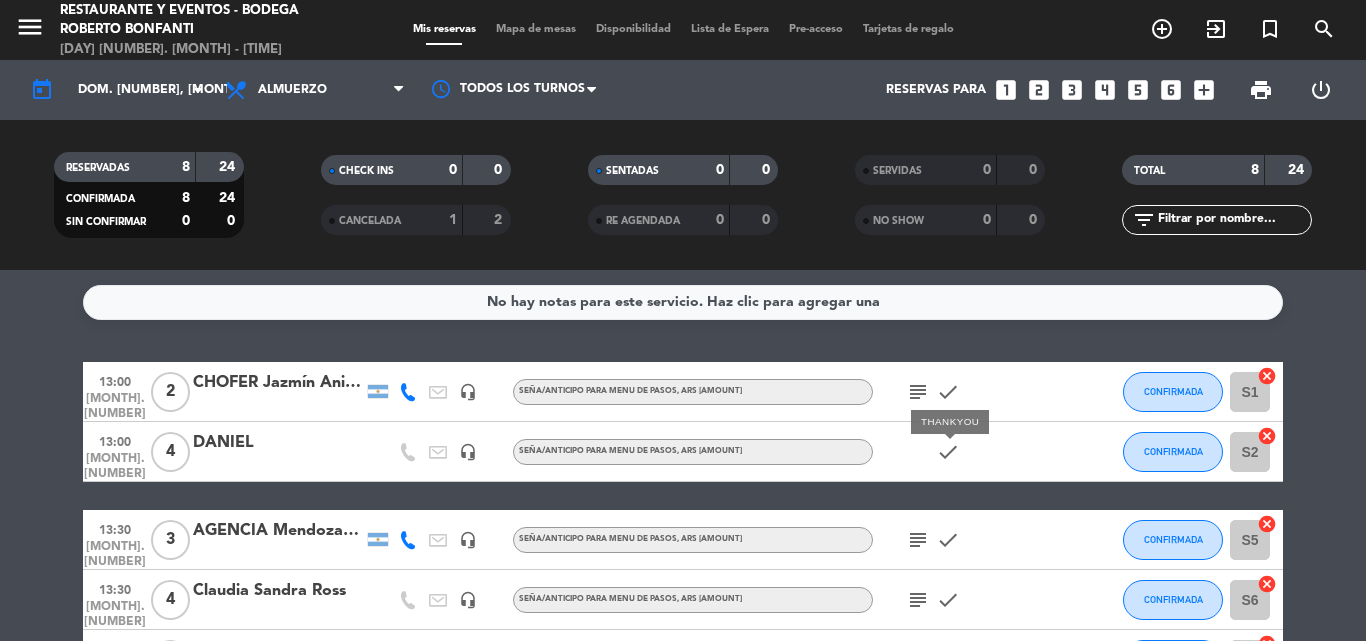 click on "check" 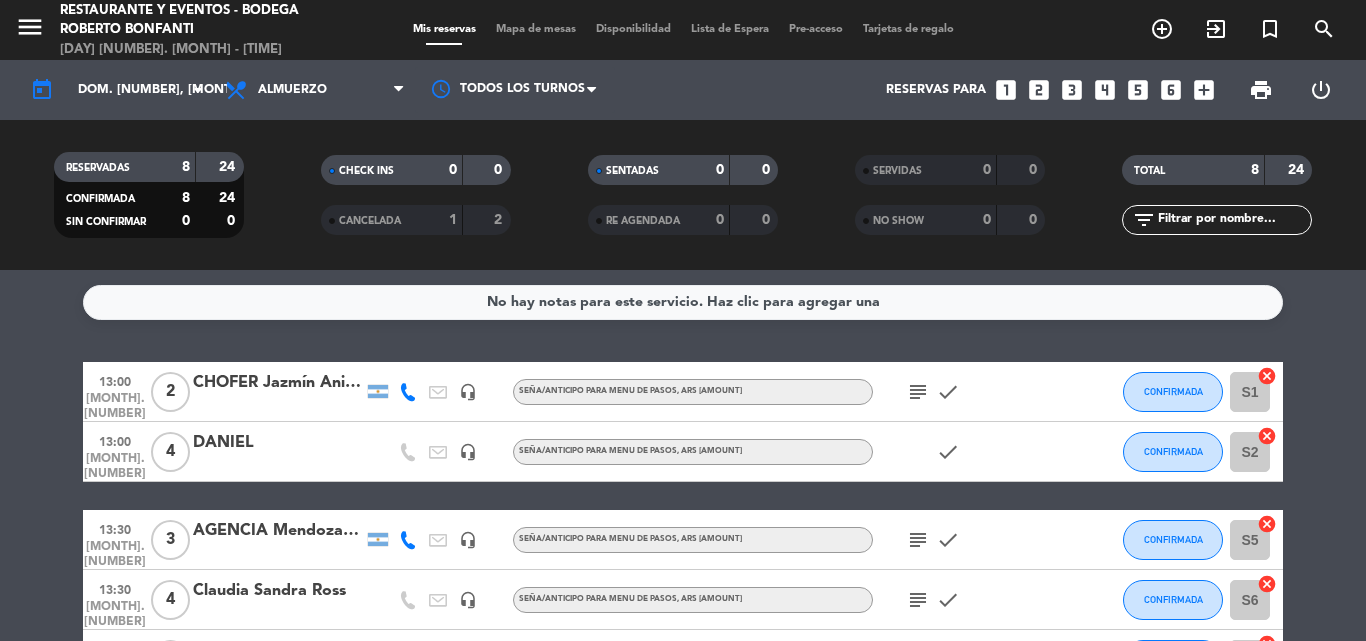 click on "[TIME] [MONTH]. [NUMBER] [NUMBER] CHOFER Jazmín Anitori headset_mic Seña/anticipo para MENU DE PASOS , ARS [AMOUNT] subject check CONFIRMADA S1 cancel [TIME] [MONTH]. [NUMBER] [NUMBER] DANIEL headset_mic Seña/anticipo para MENU DE PASOS , ARS [AMOUNT] check CONFIRMADA S2 cancel [TIME] [MONTH]. [NUMBER] [NUMBER] AGENCIA Mendoza is Yours | [NAME] headset_mic Seña/anticipo para MENU DE PASOS , ARS [AMOUNT] subject check CONFIRMADA S5 cancel [TIME] [MONTH]. [NUMBER] [NUMBER] Claudia Sandra Ross headset_mic Seña/anticipo para MENU DE PASOS , ARS [AMOUNT] subject check CONFIRMADA S6 cancel [TIME] [MONTH]. [NUMBER] [NUMBER] Pablo Puscama local_atm visa * [LAST_FOUR_DIGITS] mercadopago MENÚ DE 3 PASOS (Con vino) subject check child_care CONFIRMADA G4 cancel [TIME] [MONTH]. [NUMBER] [NUMBER] Julieta Pereyra headset_mic Seña/anticipo para MENU DE PASOS , ARS [AMOUNT] check CONFIRMADA S7 cancel [TIME] [MONTH]. [NUMBER] [NUMBER] Sydney Heath local_atm master * [LAST_FOUR_DIGITS] stripe Seña/anticipo para MENU DE PASOS , ARS [AMOUNT] healing subject check G13" 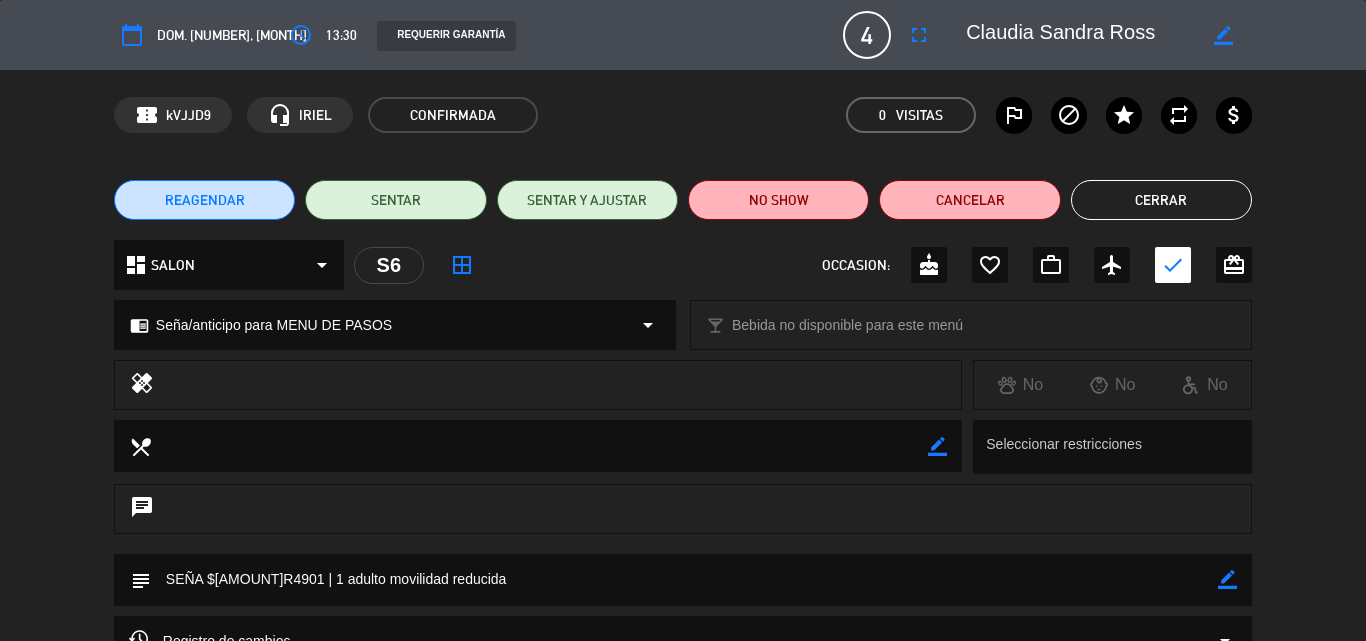 click on "border_color" 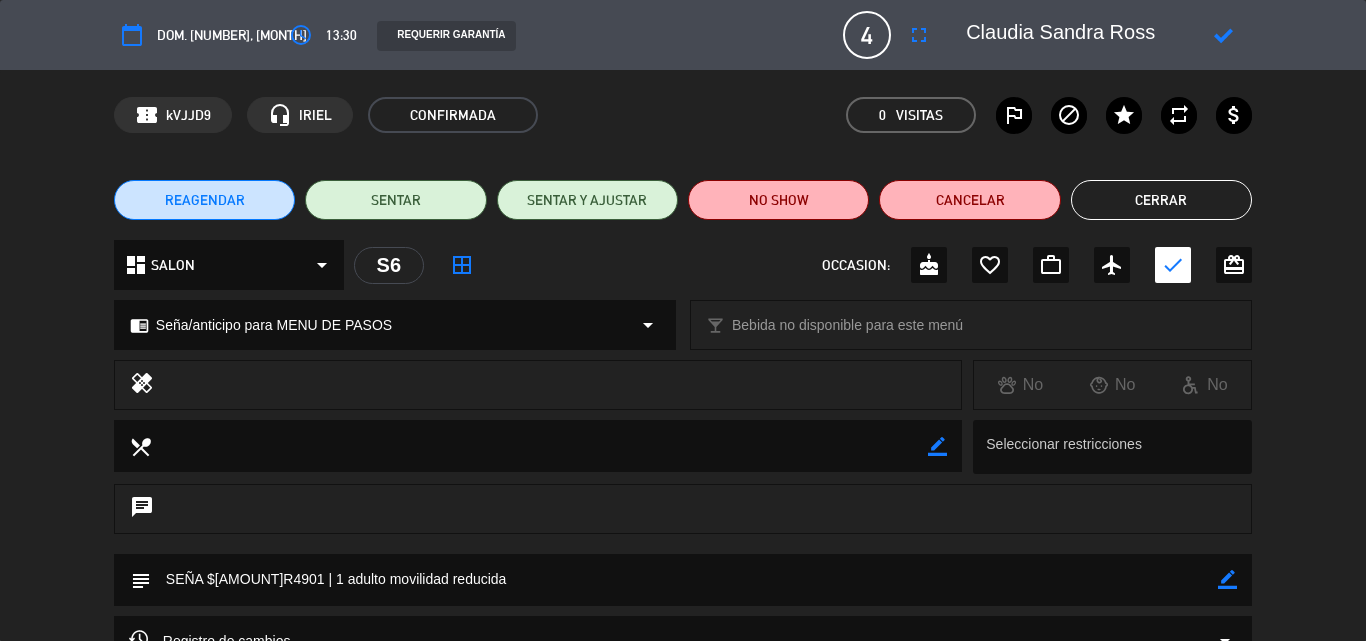 click 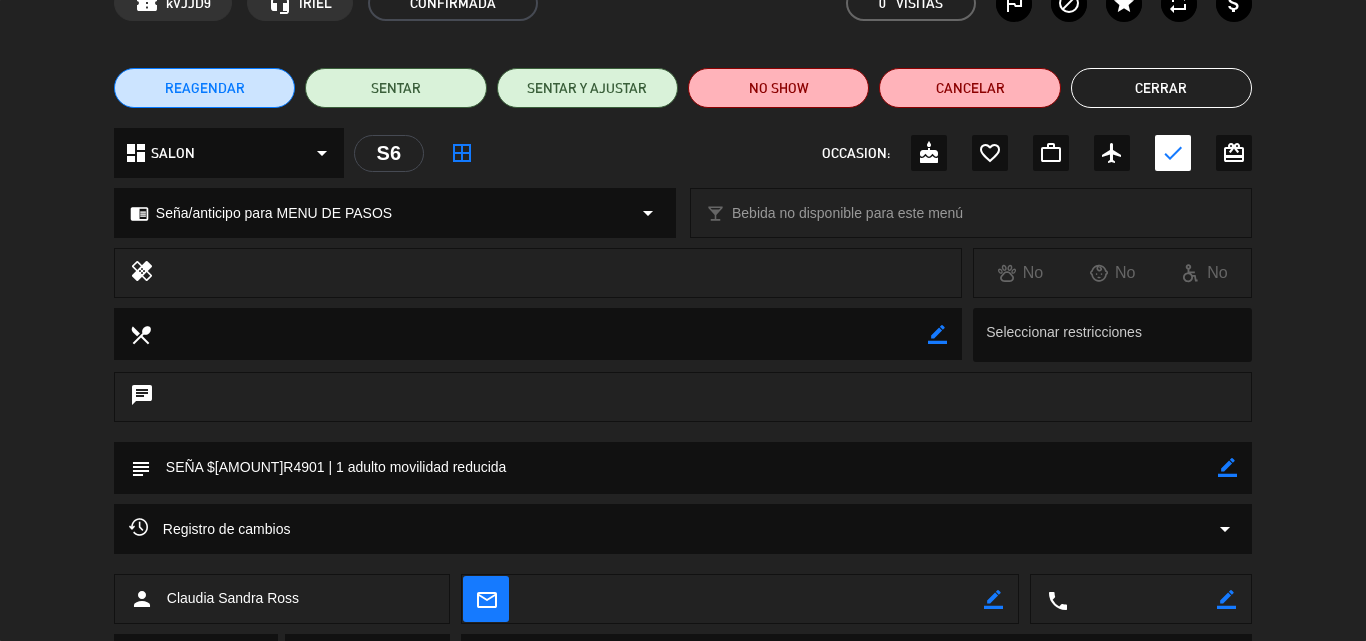 scroll, scrollTop: 216, scrollLeft: 0, axis: vertical 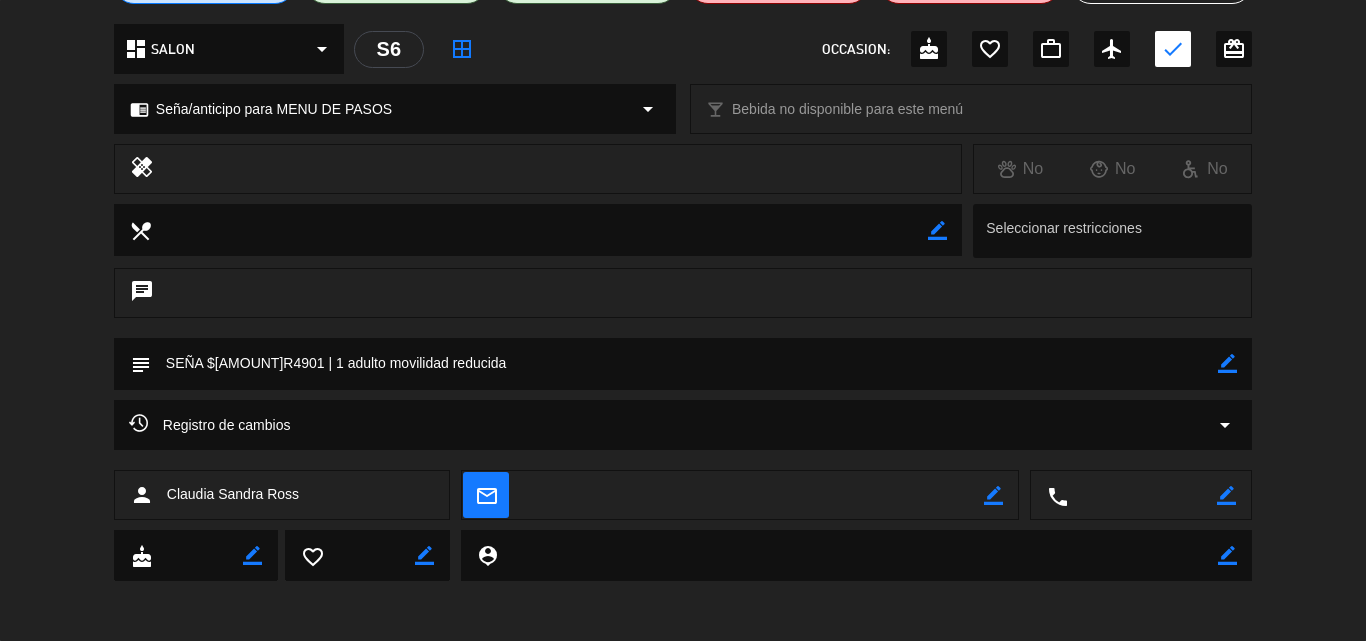 click on "border_color" 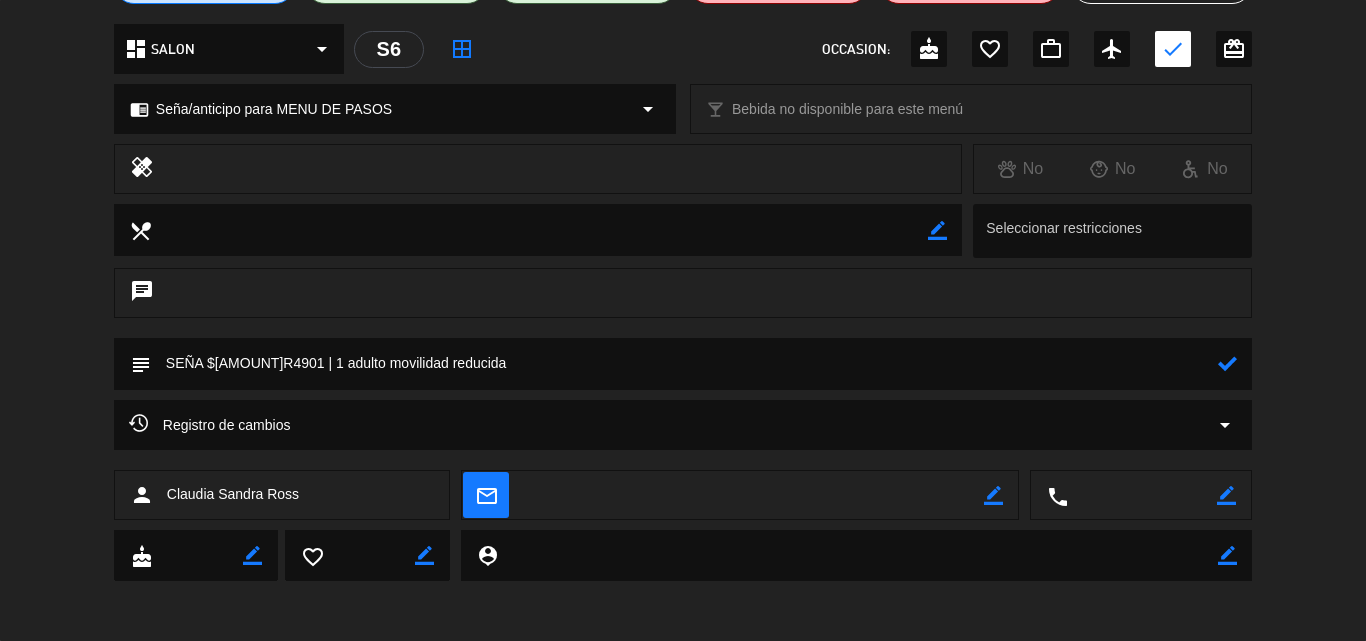 click 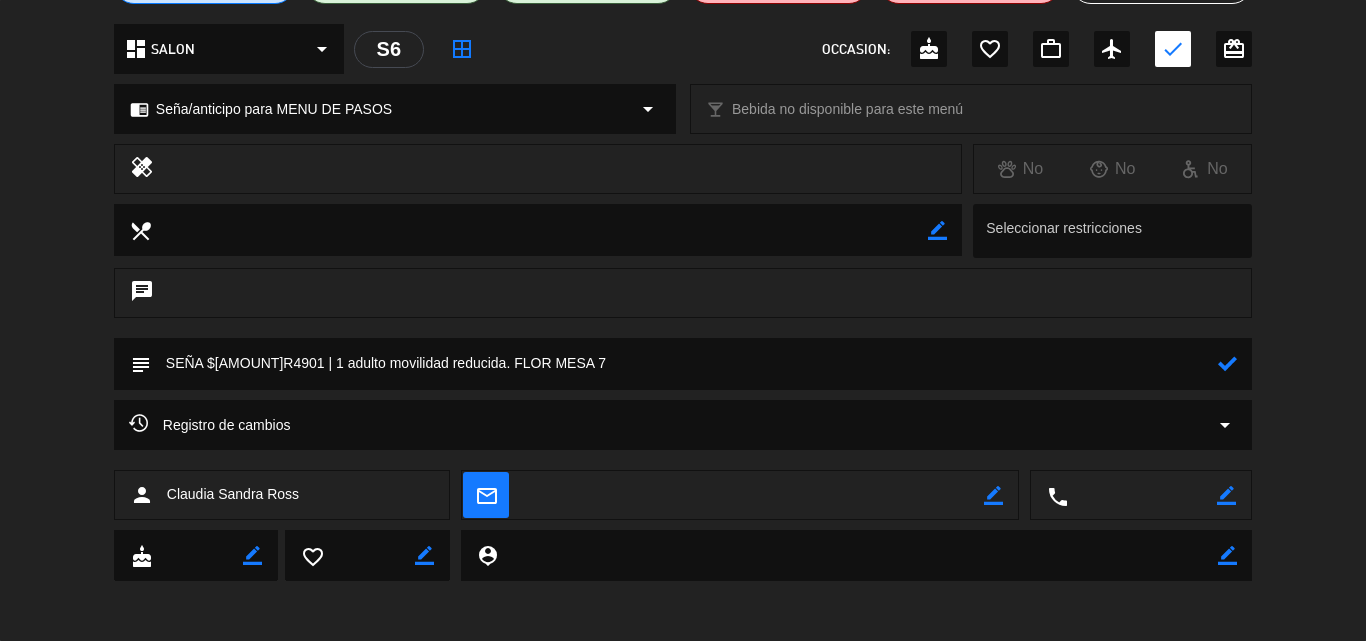 type on "SEÑA $[AMOUNT]R4901 | 1 adulto movilidad reducida. FLOR MESA 7" 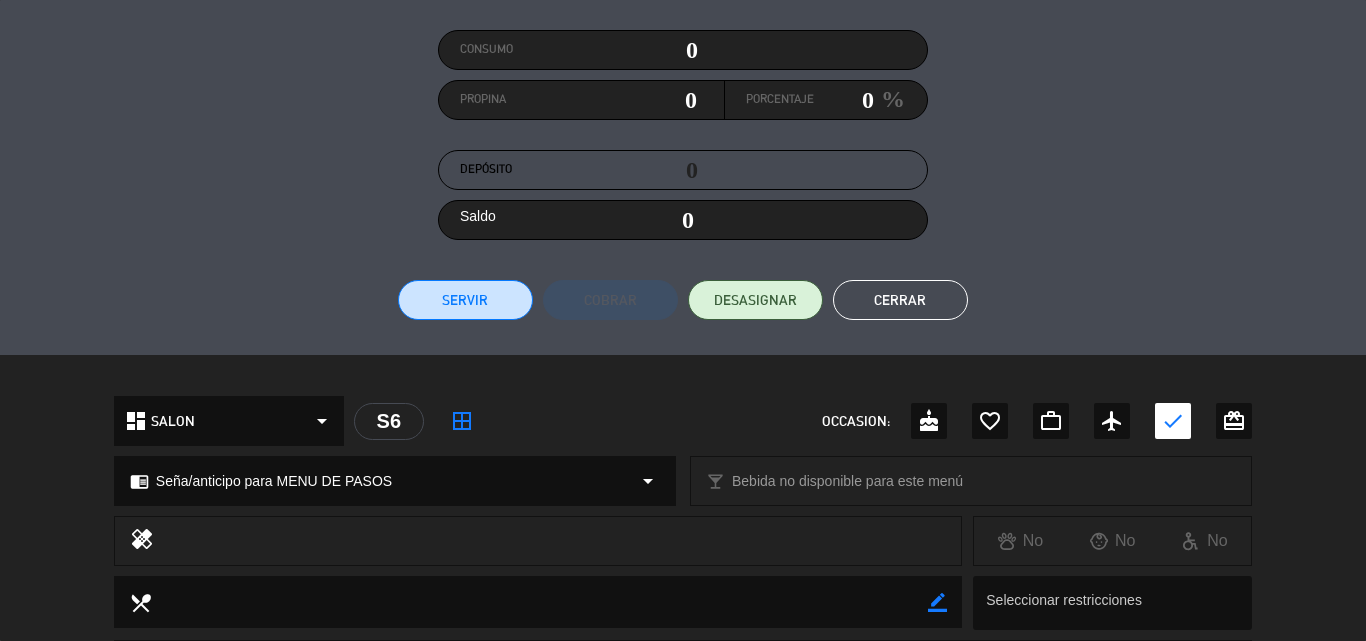 scroll, scrollTop: 207, scrollLeft: 0, axis: vertical 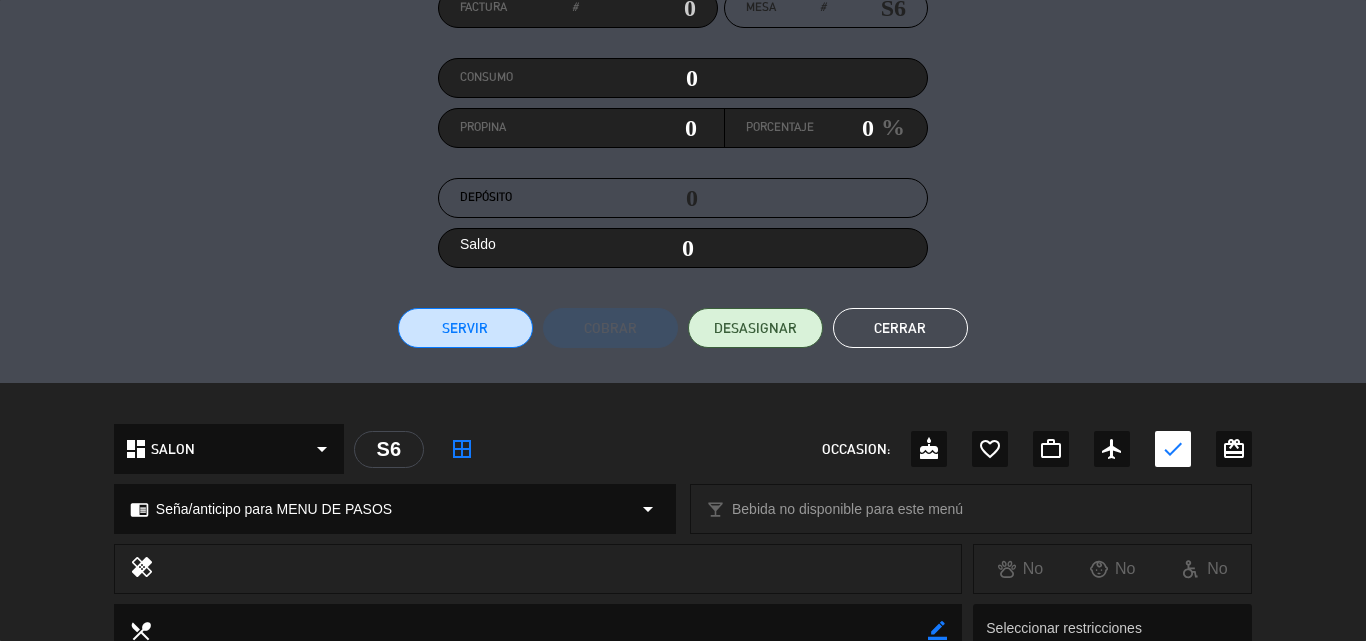 click on "Cerrar" 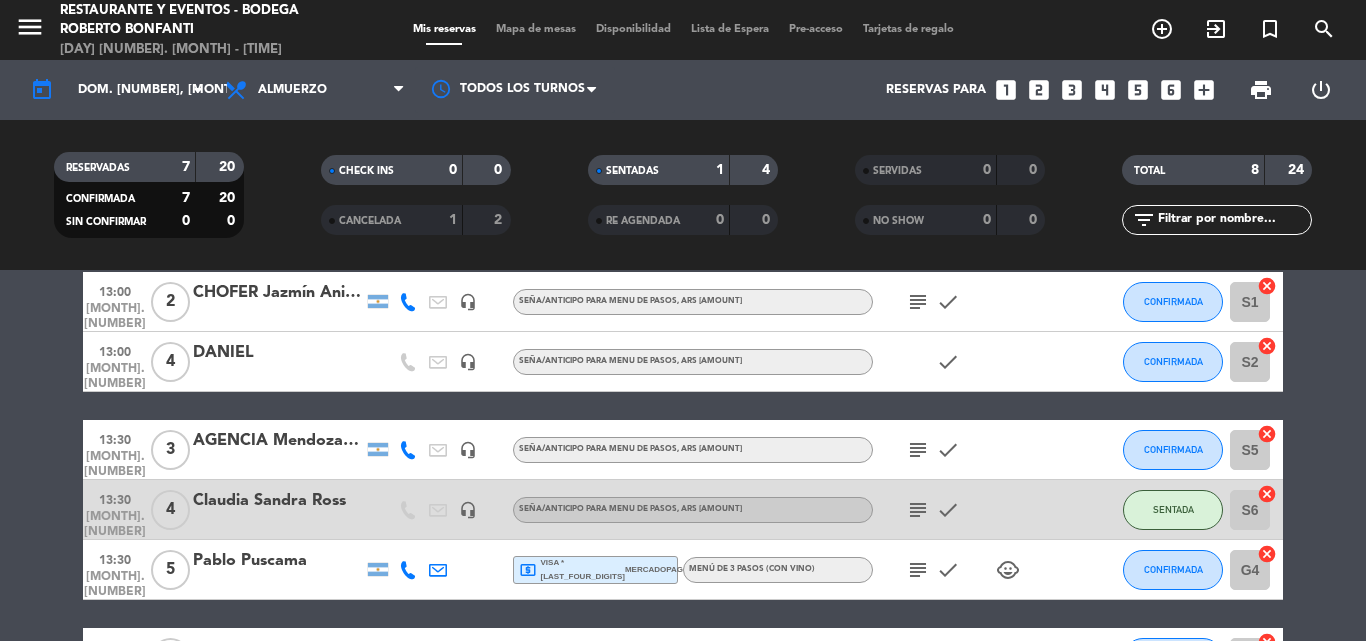 scroll, scrollTop: 0, scrollLeft: 0, axis: both 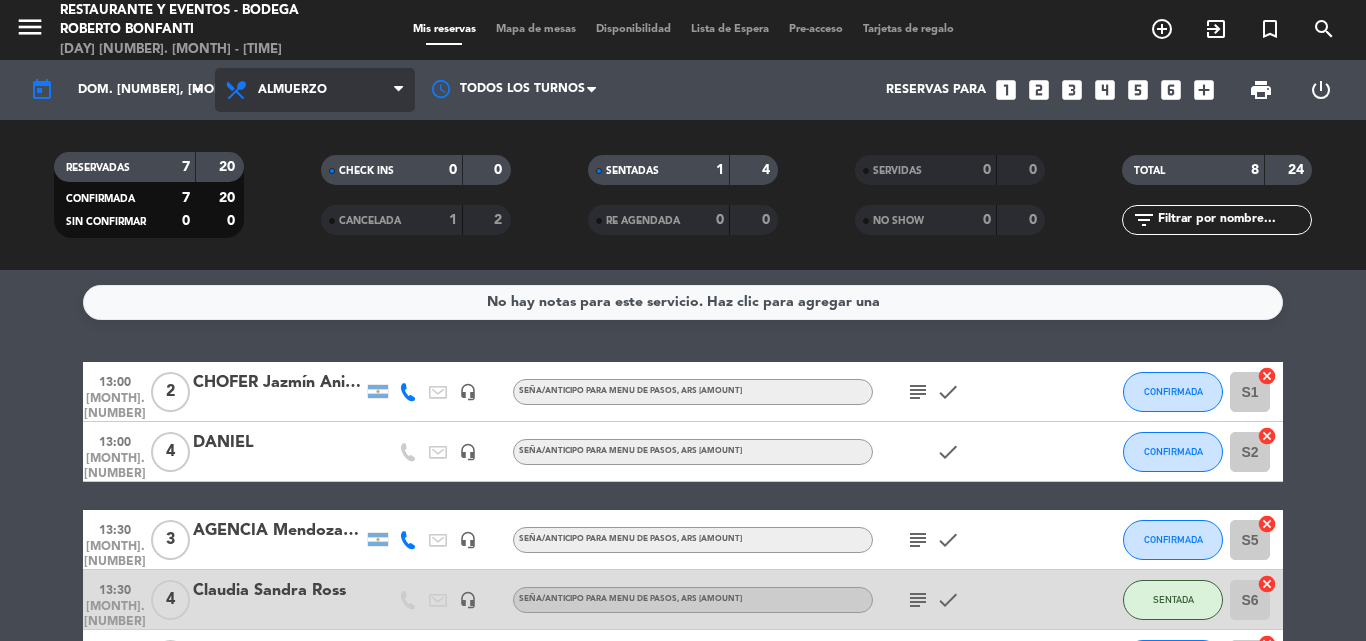 click on "Almuerzo" at bounding box center (315, 90) 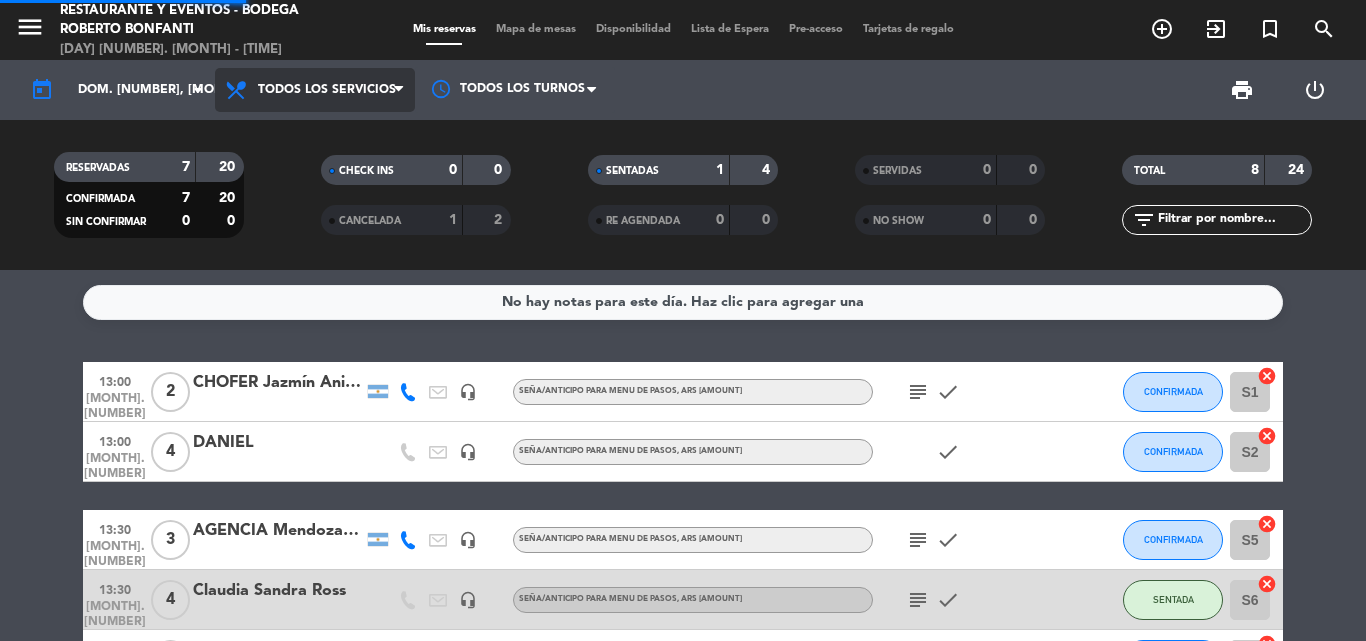 click on "menu Restaurante y Eventos - Bodega Roberto Bonfanti [DAY] [NUMBER]. [MONTH] - [TIME] Mis reservas Mapa de mesas Disponibilidad Lista de Espera Pre-acceso Tarjetas de regalo add_circle_outline exit_to_app turned_in_not search today dom. [NUMBER] [MONTH] arrow_drop_down Todos los servicios Desayuno Brunch Almuerzo Cena Todos los servicios Todos los servicios Desayuno Brunch Almuerzo Cena Todos los turnos print power_settings_new RESERVADAS 7 20 CONFIRMADA 7 20 SIN CONFIRMAR 0 0 CHECK INS 0 0 CANCELADA 1 2 SENTADAS 1 4 RE AGENDADA 0 0 SERVIDAS 0 0 NO SHOW 0 0 TOTAL 8 24 filter_list" 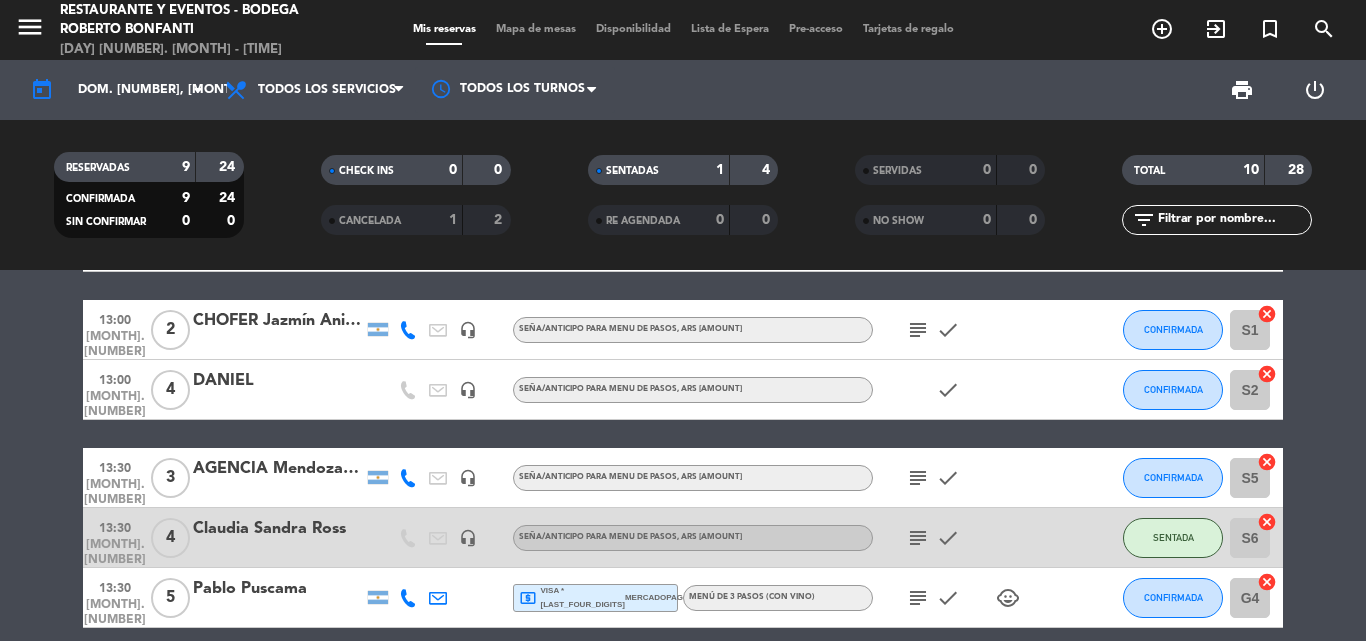 scroll, scrollTop: 0, scrollLeft: 0, axis: both 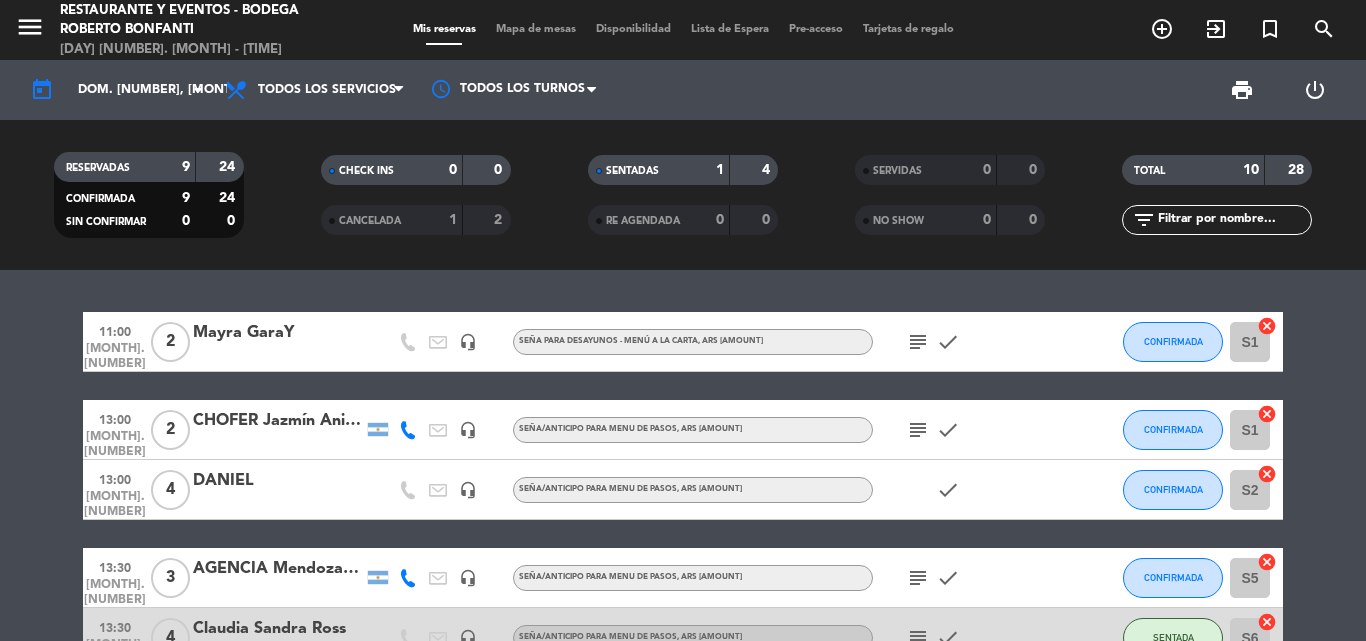 click on "subject" 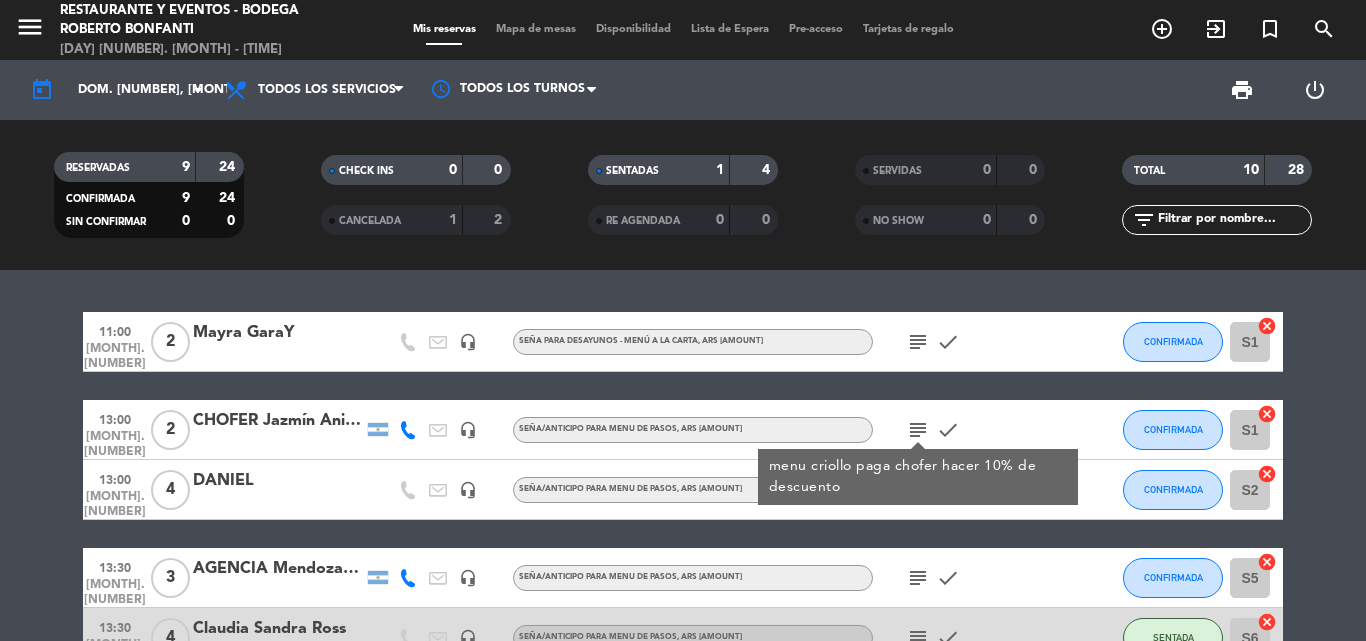 click on "subject" 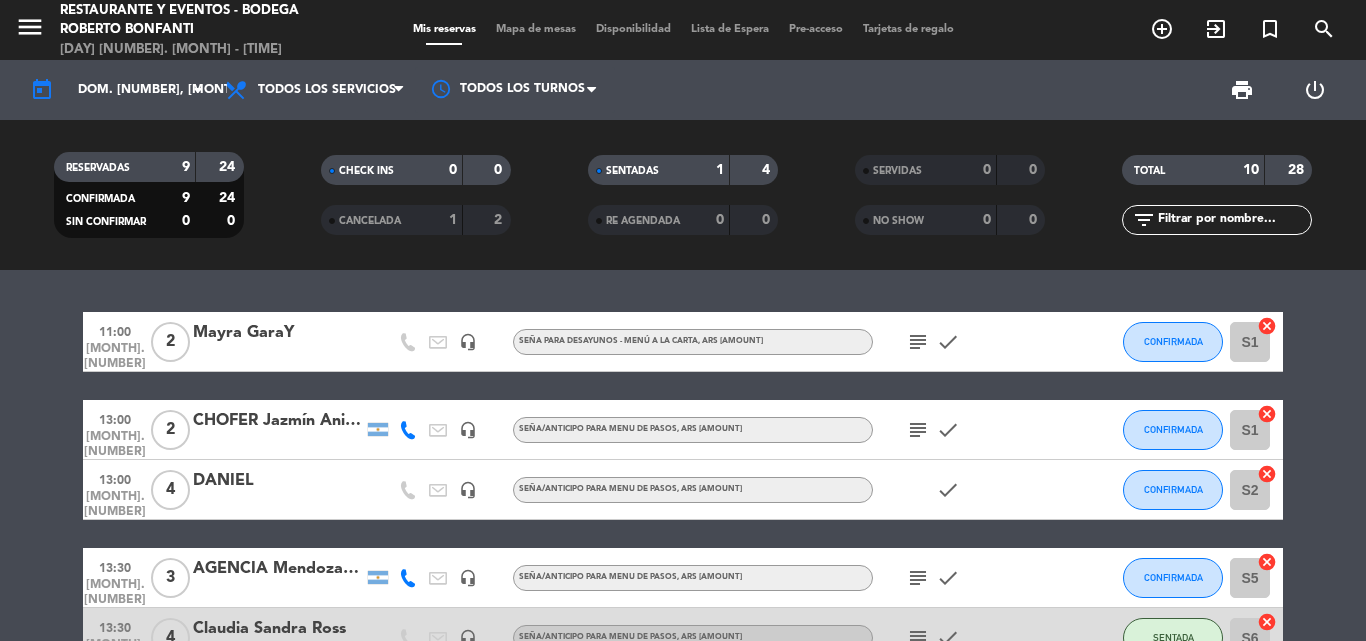 click on "[TIME] [MONTH]. [NUMBER] [NUMBER] Mayra GaraY headset_mic Seña para DESAYUNOS - MENÚ A LA CARTA , ARS [AMOUNT] subject check CONFIRMADA S1 cancel [TIME] [MONTH]. [NUMBER] [NUMBER] CHOFER Jazmín Anitori headset_mic Seña/anticipo para MENU DE PASOS , ARS [AMOUNT] subject check CONFIRMADA S1 cancel [TIME] [MONTH]. [NUMBER] [NUMBER] DANIEL headset_mic Seña/anticipo para MENU DE PASOS , ARS [AMOUNT] check CONFIRMADA S2 cancel [TIME] [MONTH]. [NUMBER] [NUMBER] AGENCIA Mendoza is Yours | [NAME] headset_mic Seña/anticipo para MENU DE PASOS , ARS [AMOUNT] subject check CONFIRMADA S5 cancel [TIME] [MONTH]. [NUMBER] [NUMBER] Claudia Sandra Ross headset_mic Seña/anticipo para MENU DE PASOS , ARS [AMOUNT] subject check CONFIRMADA S6 cancel [TIME] [MONTH]. [NUMBER] [NUMBER] Pablo Puscama local_atm visa * [LAST_FOUR_DIGITS] mercadopago MENÚ DE 3 PASOS (Con vino) subject check child_care CONFIRMADA G4 cancel [TIME] [MONTH]. [NUMBER] [NUMBER] Julieta Pereyra headset_mic Seña/anticipo para MENU DE PASOS , ARS [AMOUNT] check CONFIRMADA S7 cancel [TIME] [MONTH]. [NUMBER] [NUMBER] Sydney Heath local_atm master * [LAST_FOUR_DIGITS] stripe Seña/anticipo para MENU DE PASOS , ARS [AMOUNT] healing subject check G13" 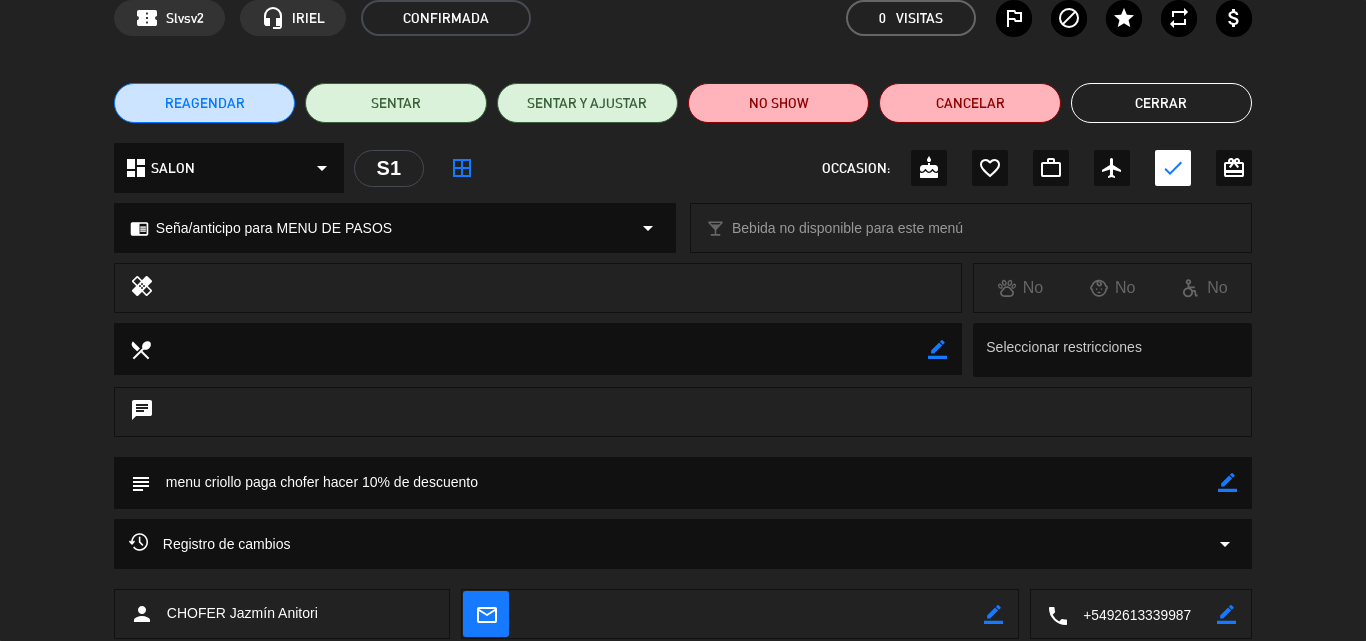 scroll, scrollTop: 200, scrollLeft: 0, axis: vertical 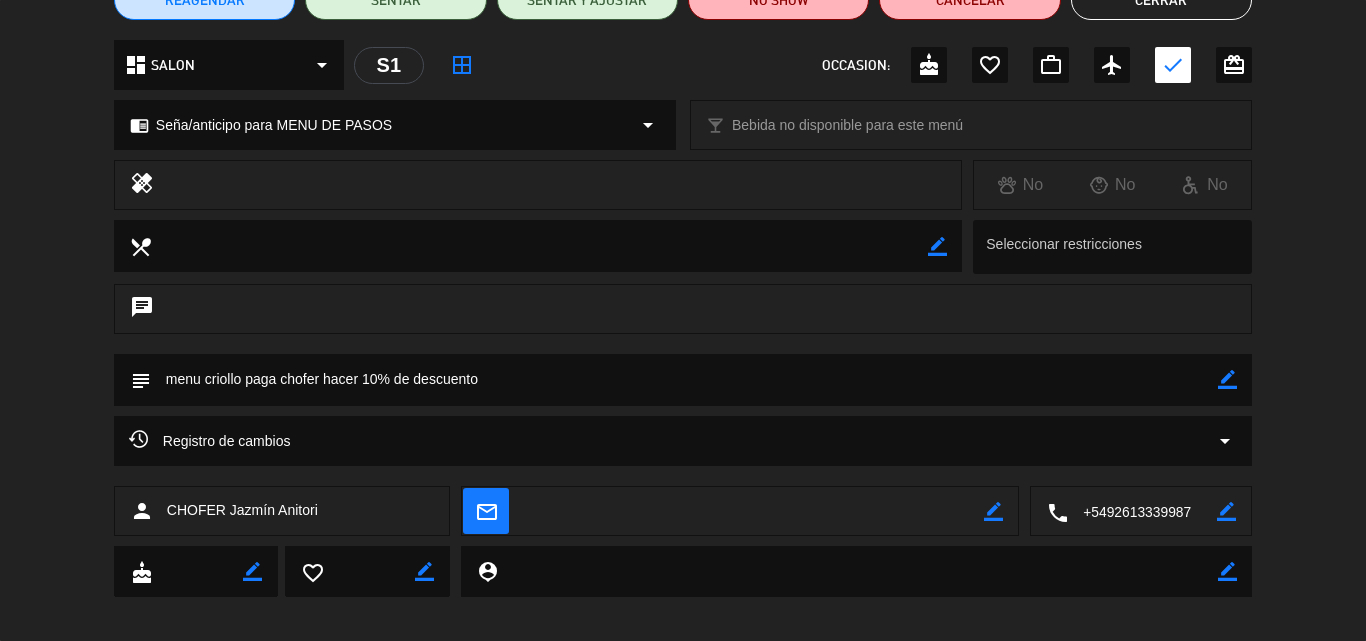 click on "border_color" 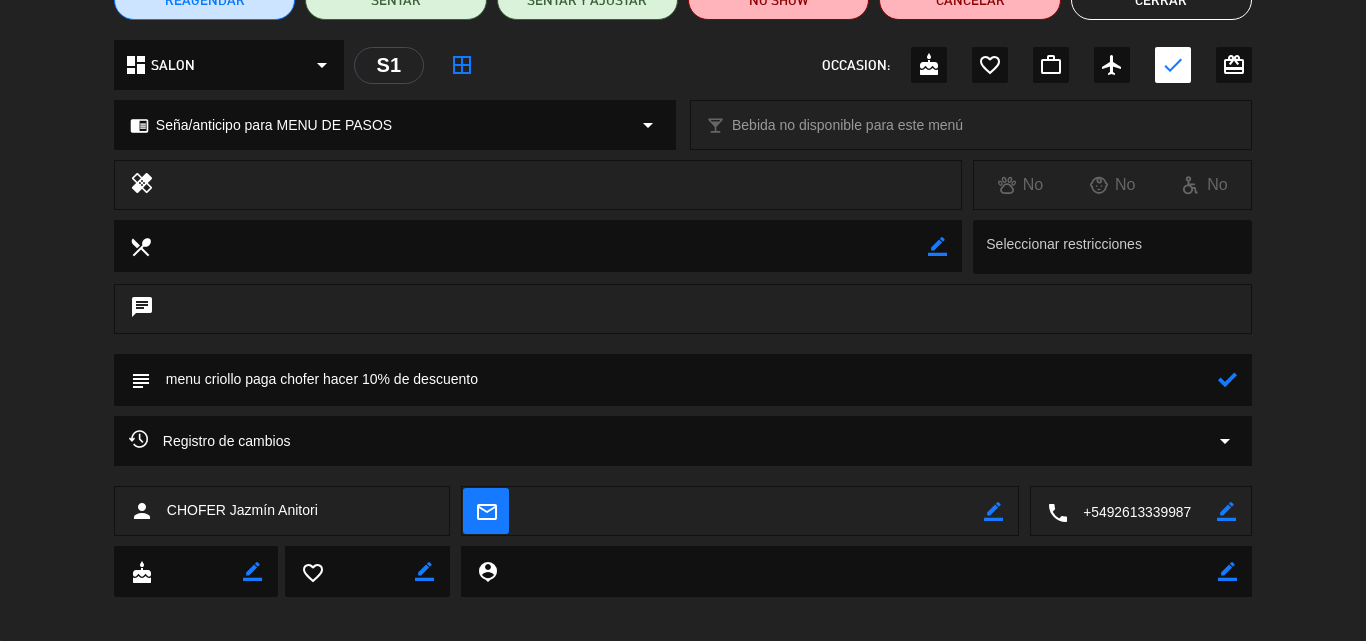 click 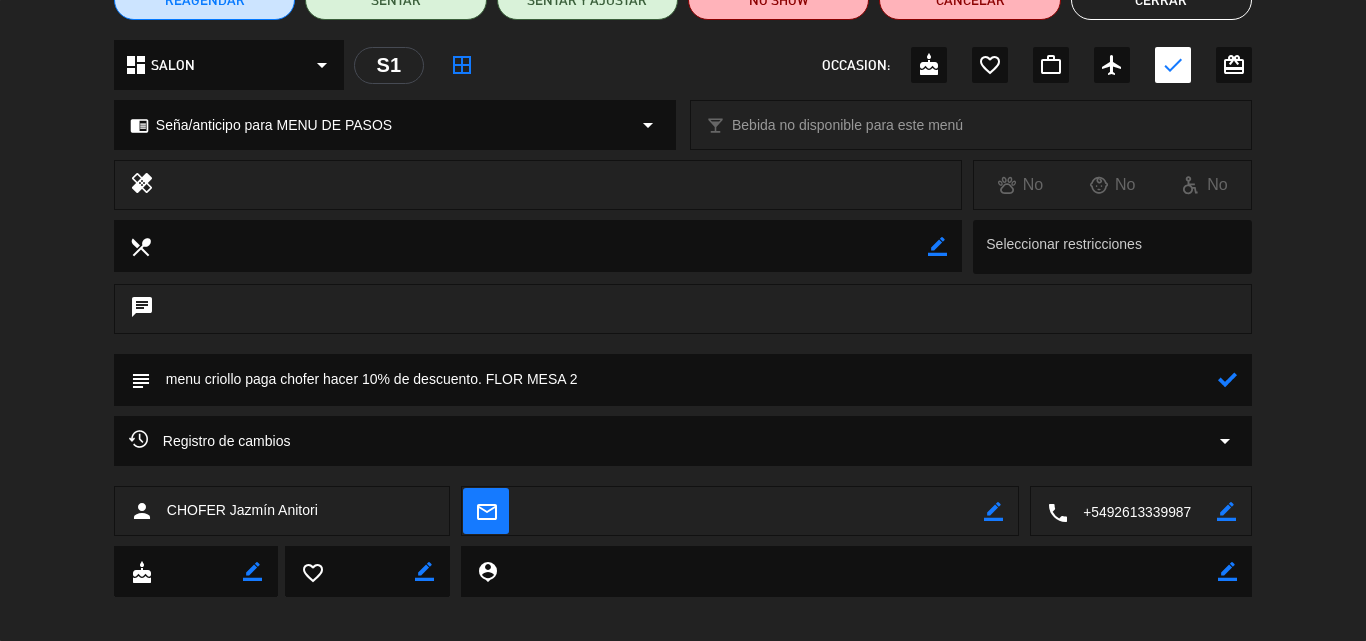 type on "menu criollo paga chofer hacer 10% de descuento. FLOR MESA 2" 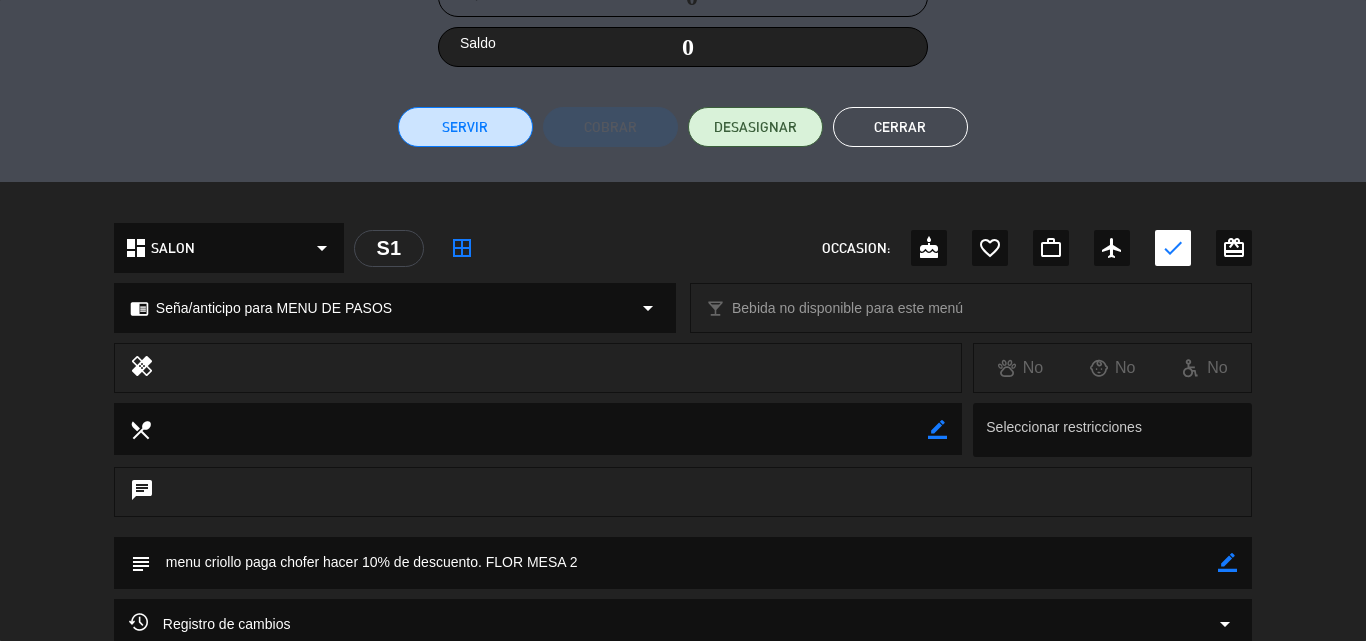 scroll, scrollTop: 407, scrollLeft: 0, axis: vertical 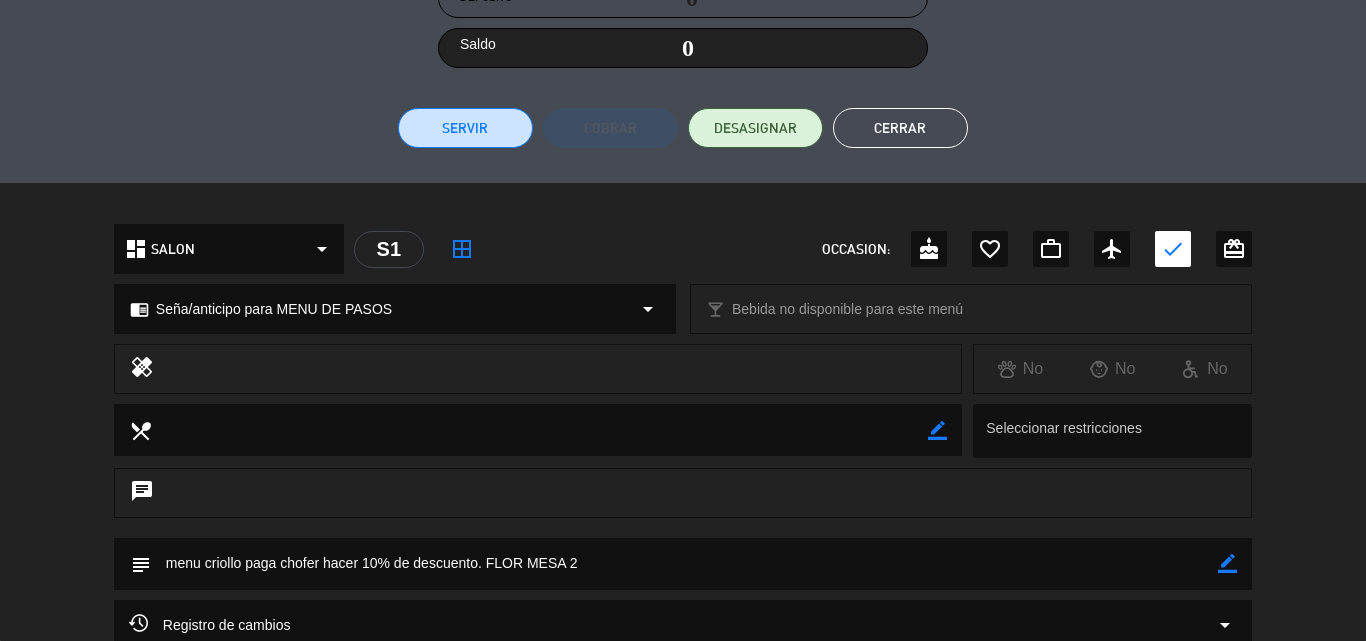 click on "Cerrar" 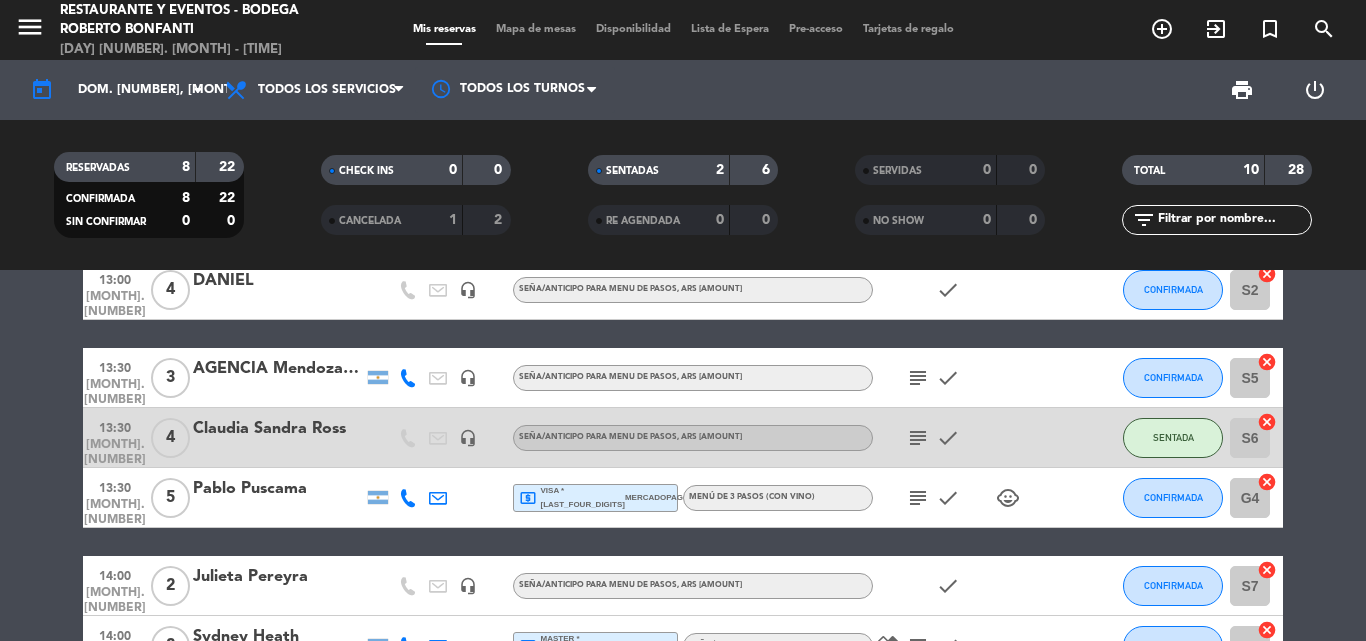 scroll, scrollTop: 0, scrollLeft: 0, axis: both 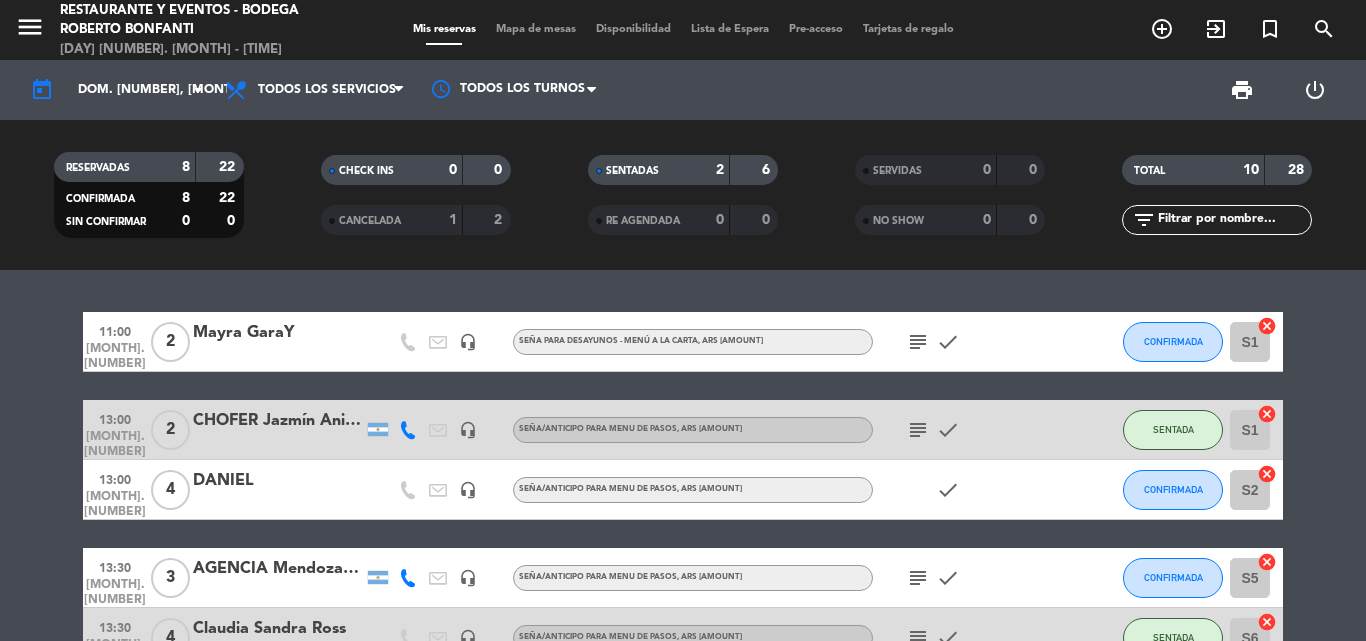 click on "subject" 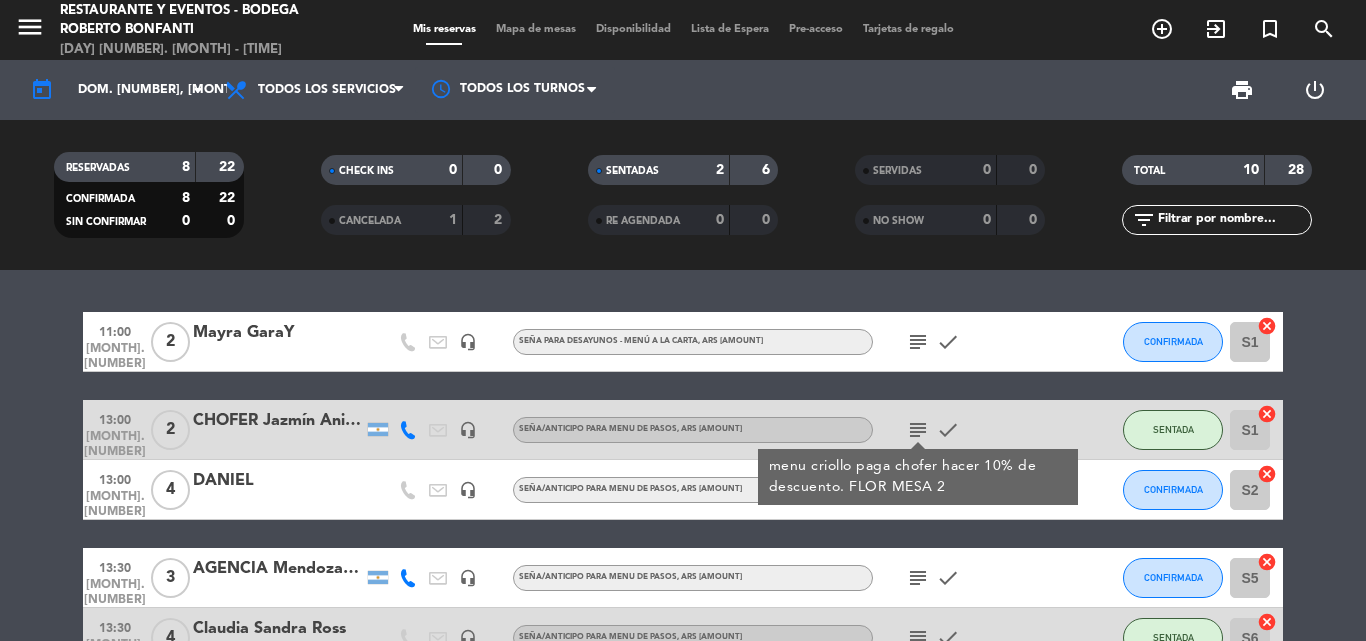 click on "subject" 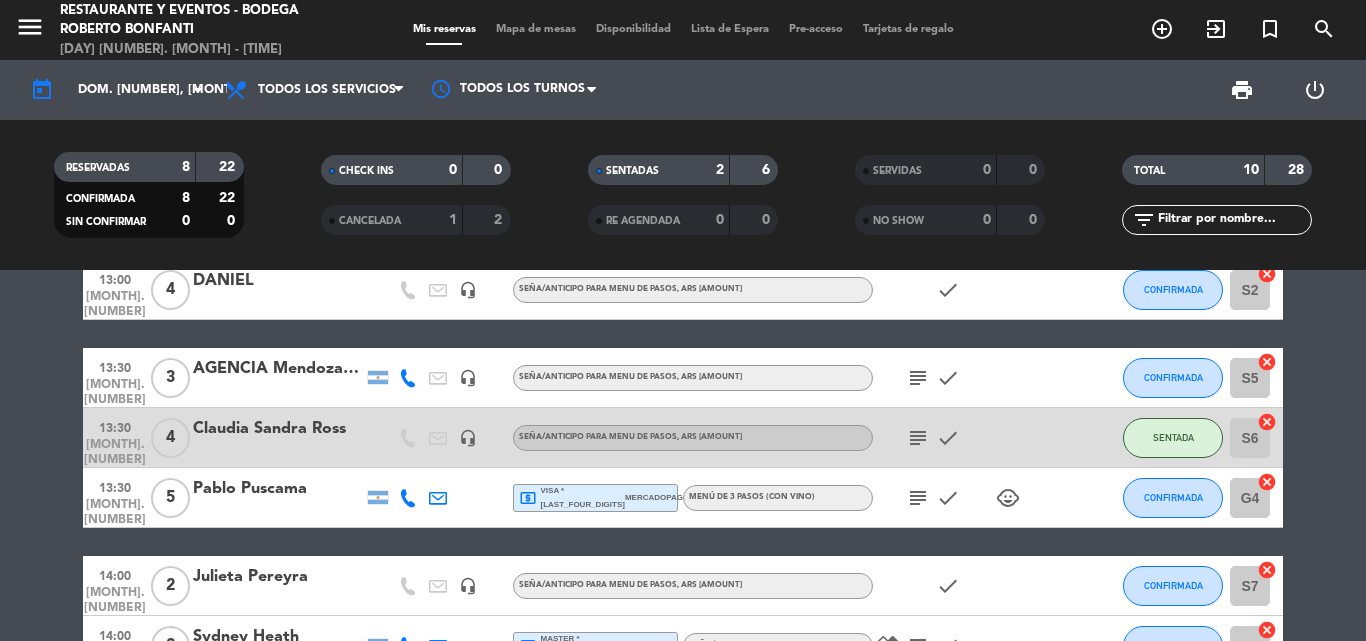 scroll, scrollTop: 0, scrollLeft: 0, axis: both 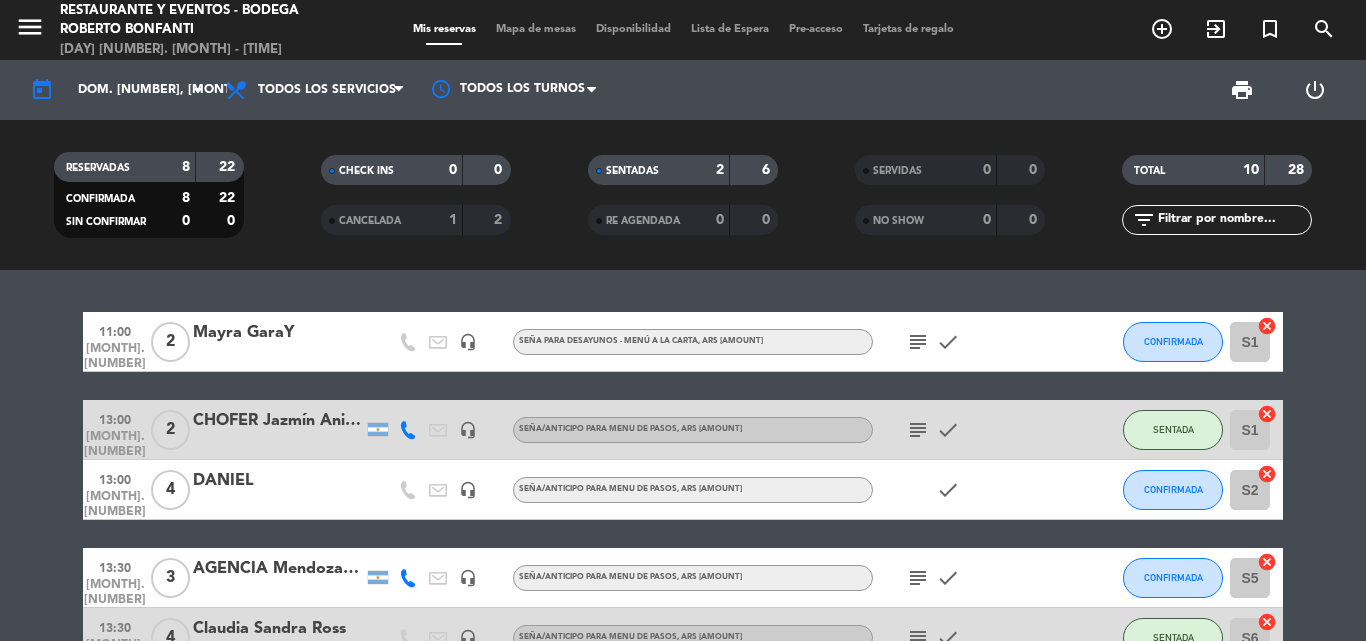 click on "DANIEL" 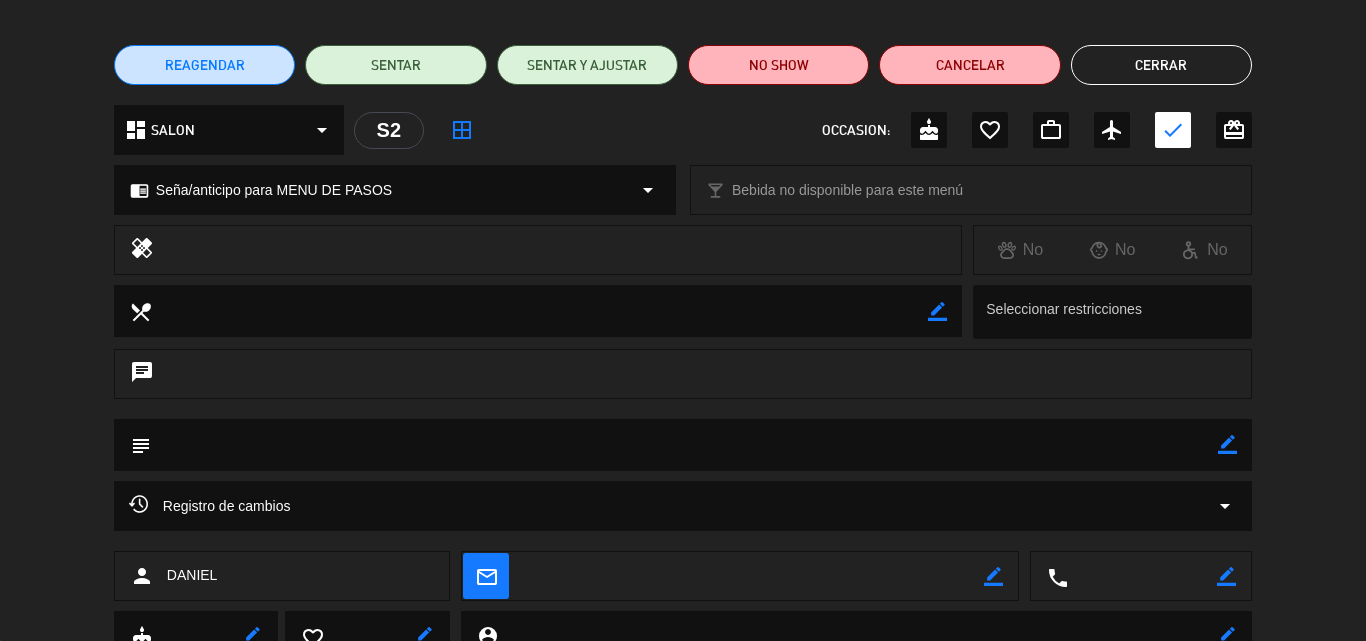 scroll, scrollTop: 216, scrollLeft: 0, axis: vertical 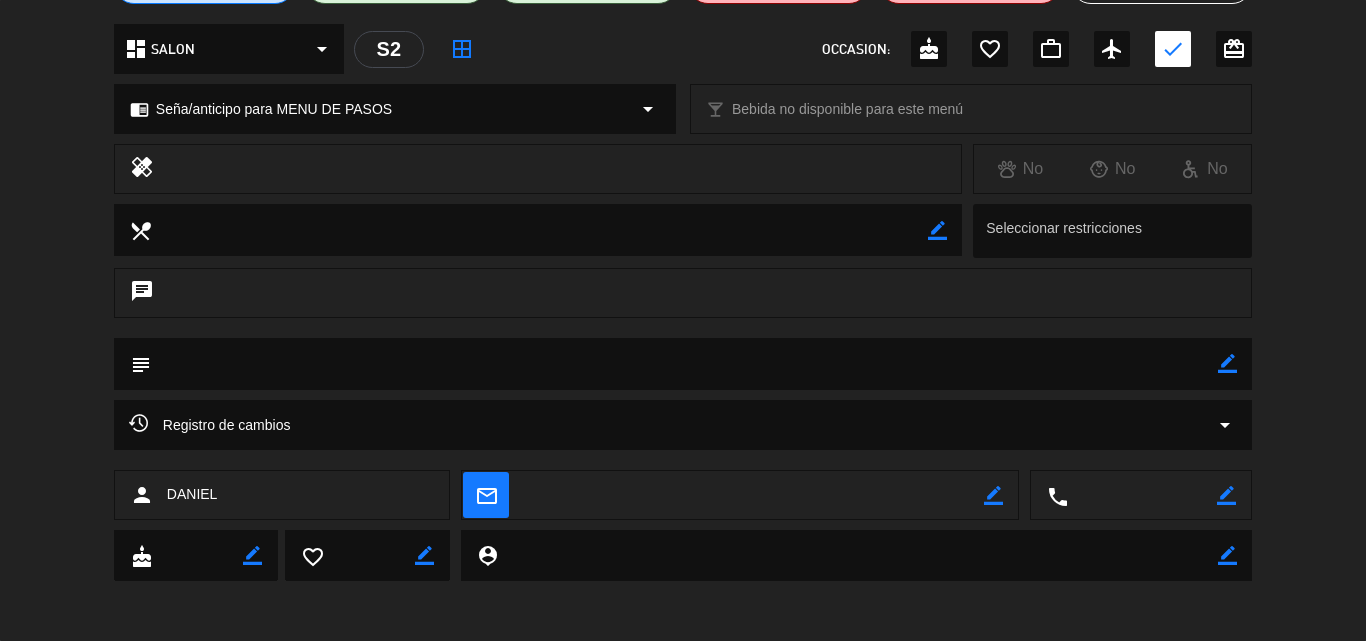 click on "border_color" 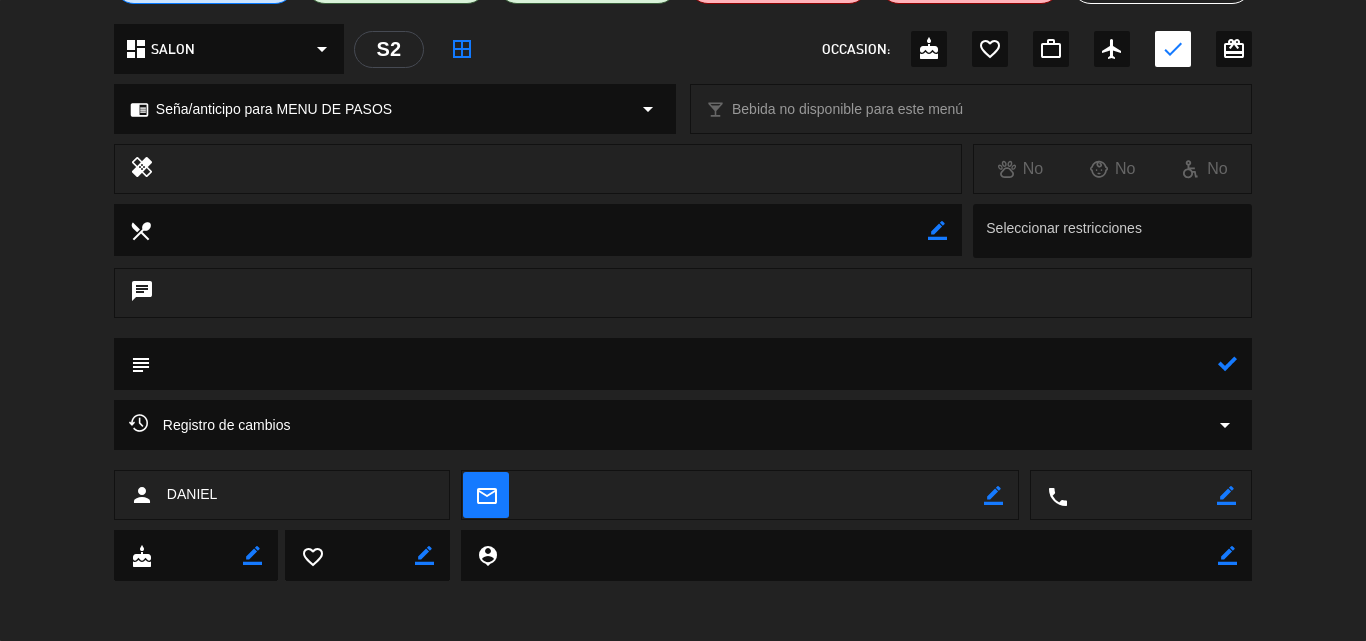 click 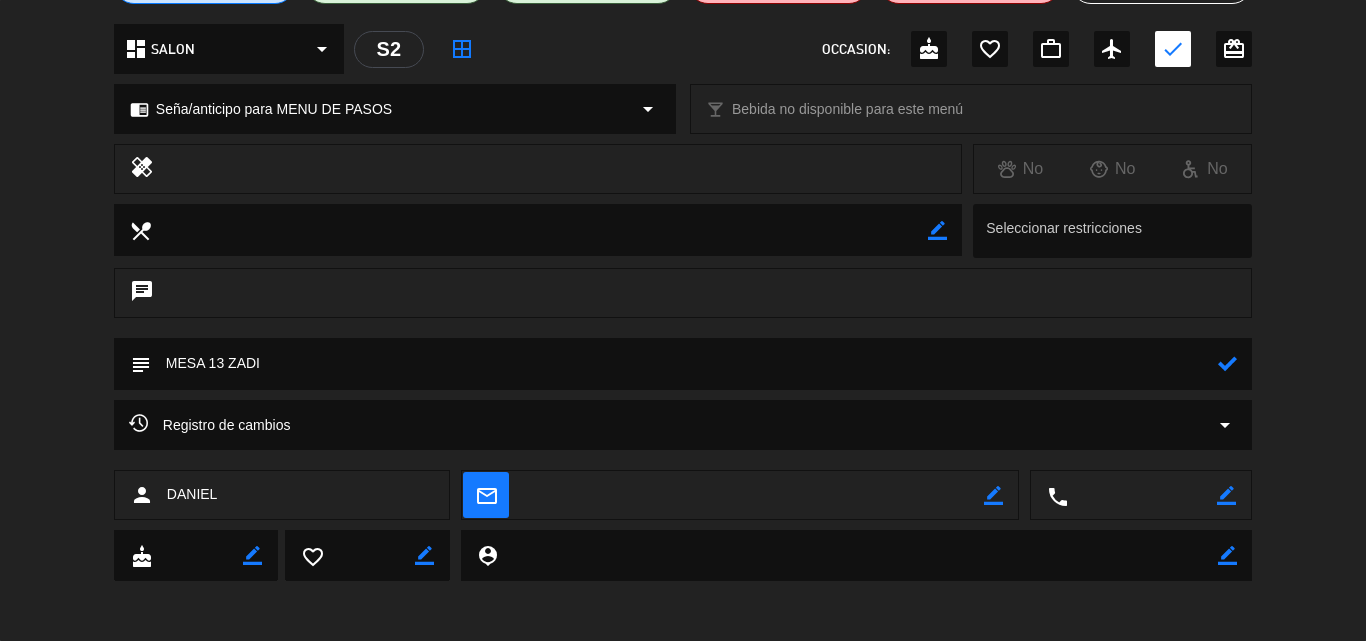 click 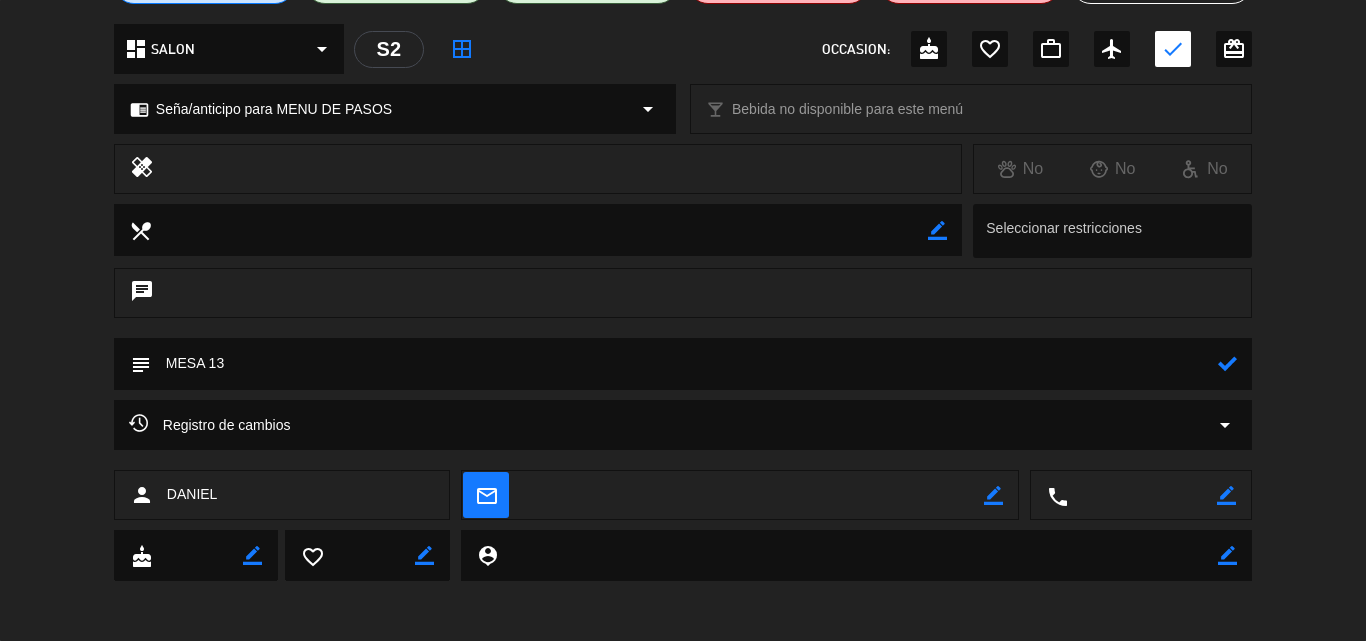 click 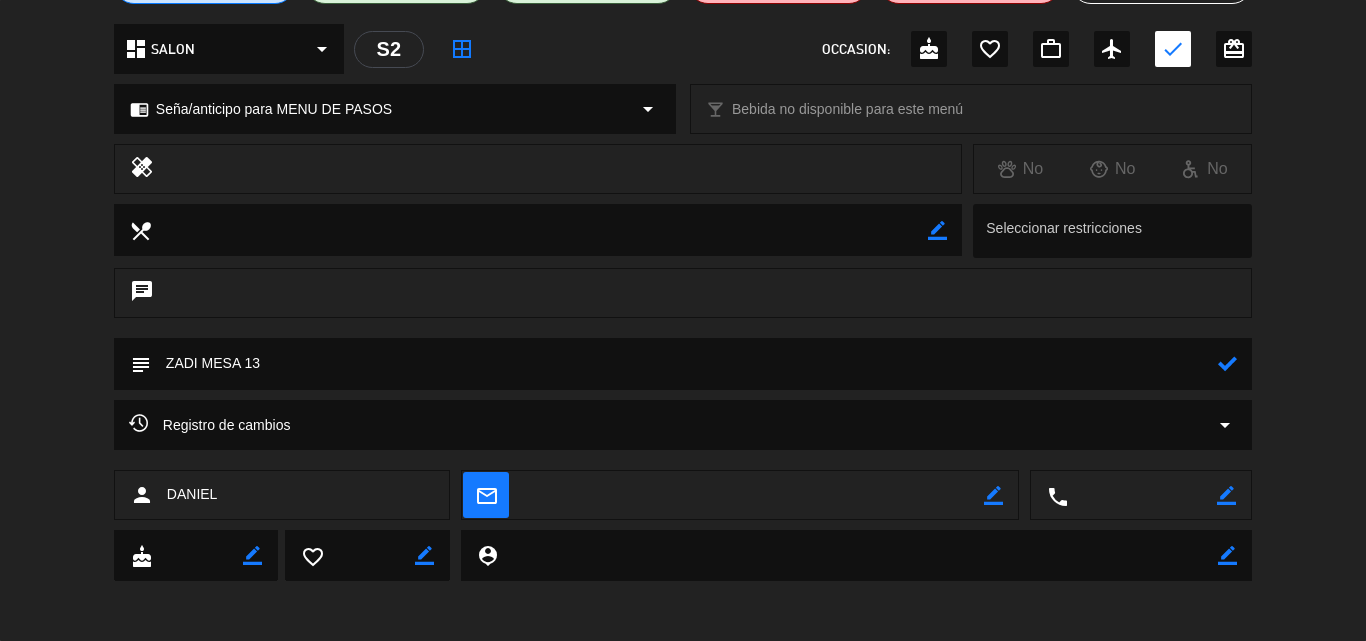 click 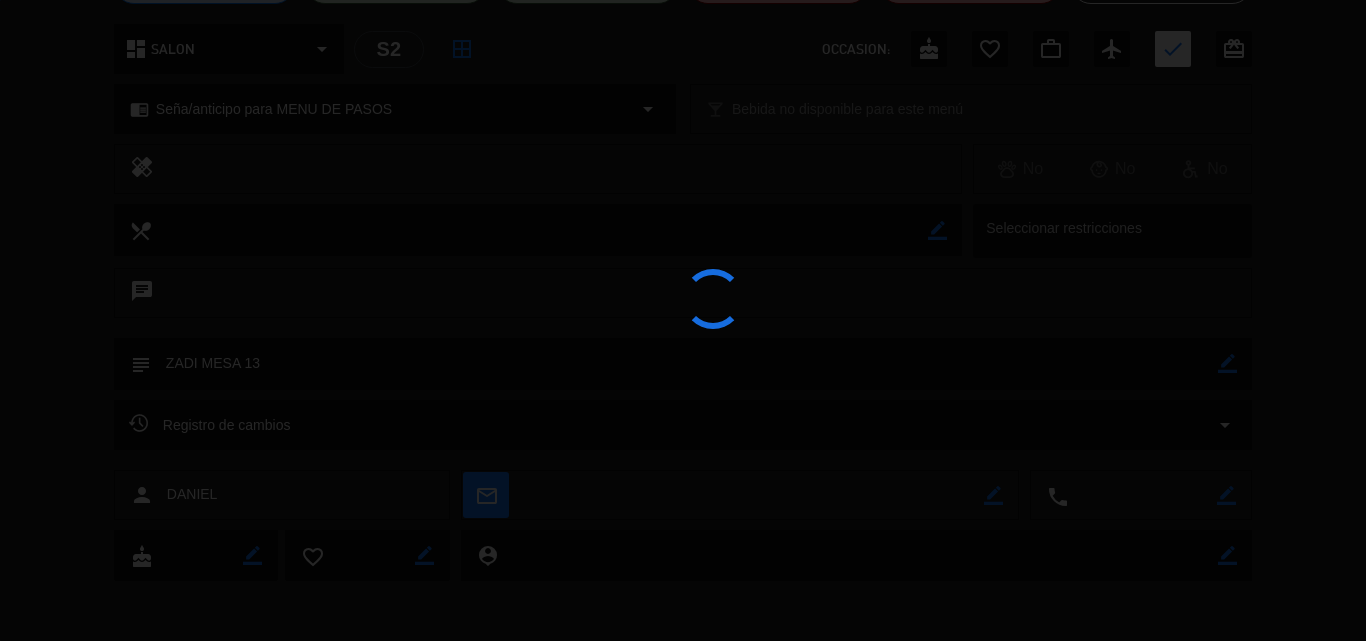 type on "ZADI MESA 13" 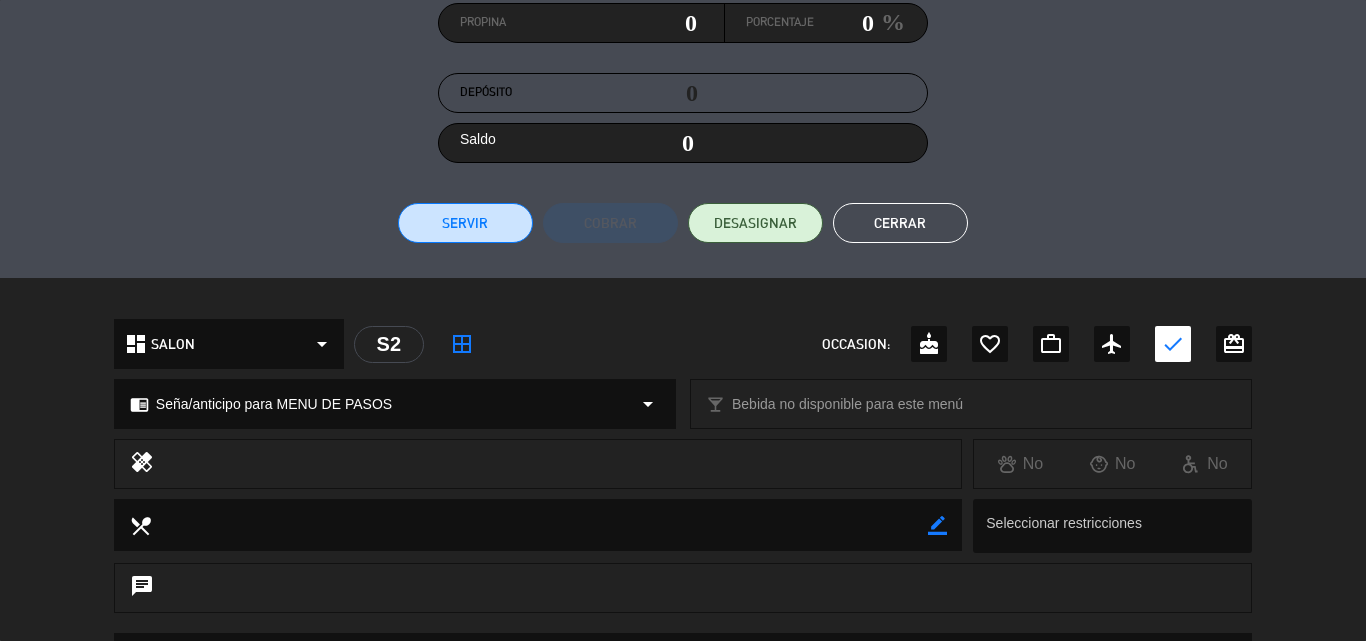 scroll, scrollTop: 307, scrollLeft: 0, axis: vertical 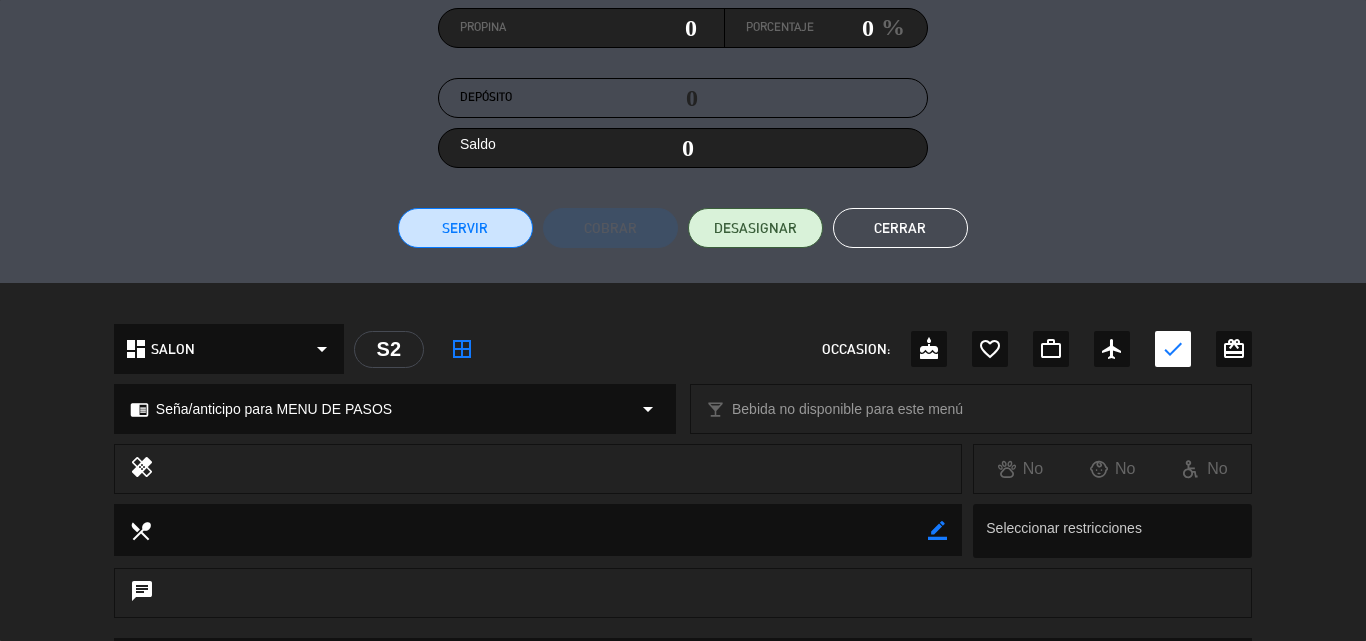 click on "Cerrar" 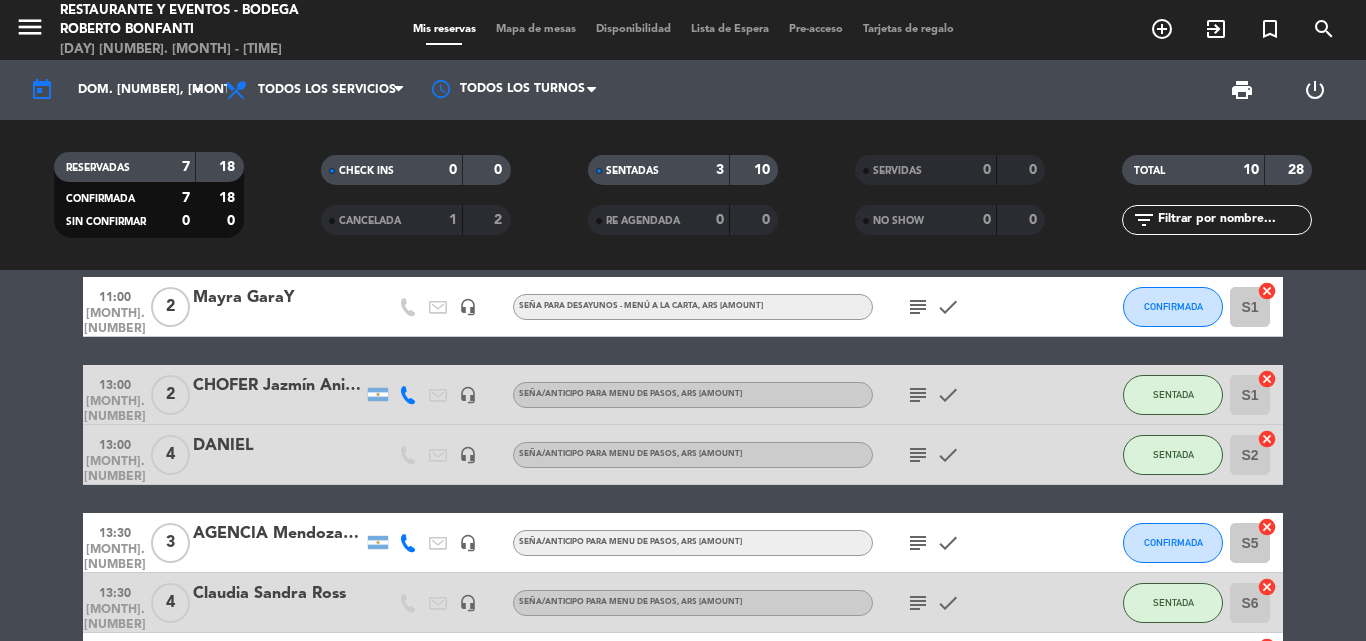 scroll, scrollTop: 0, scrollLeft: 0, axis: both 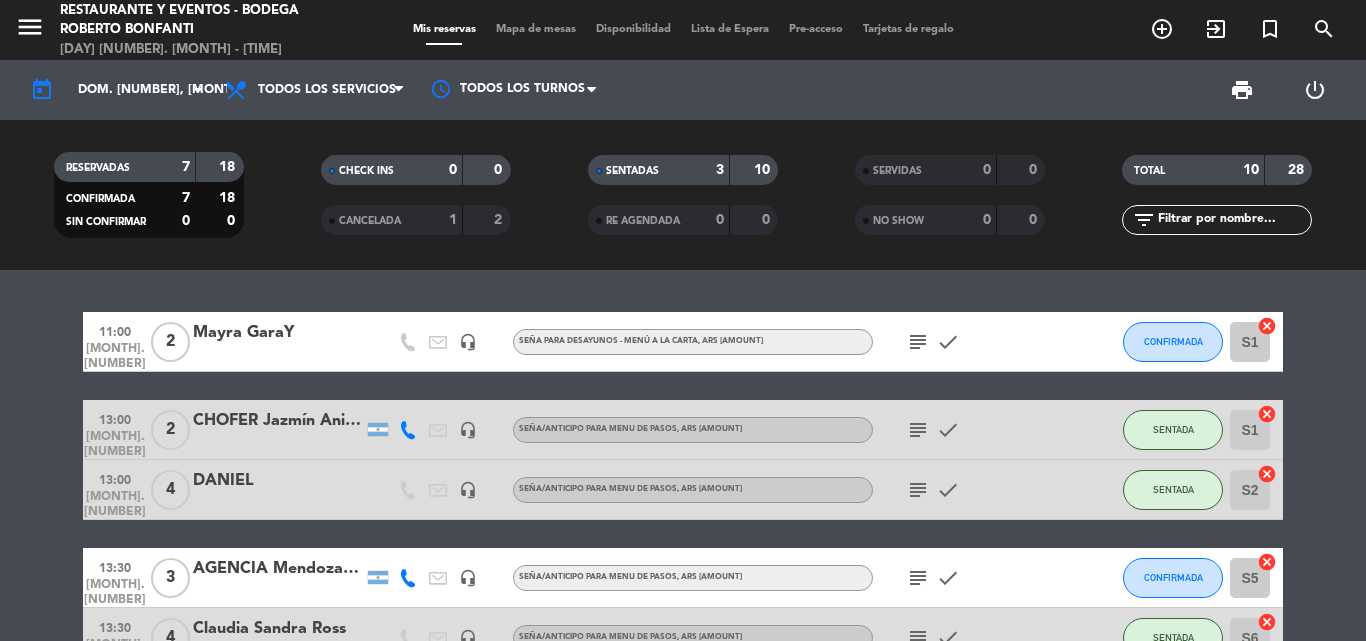 click on "subject" 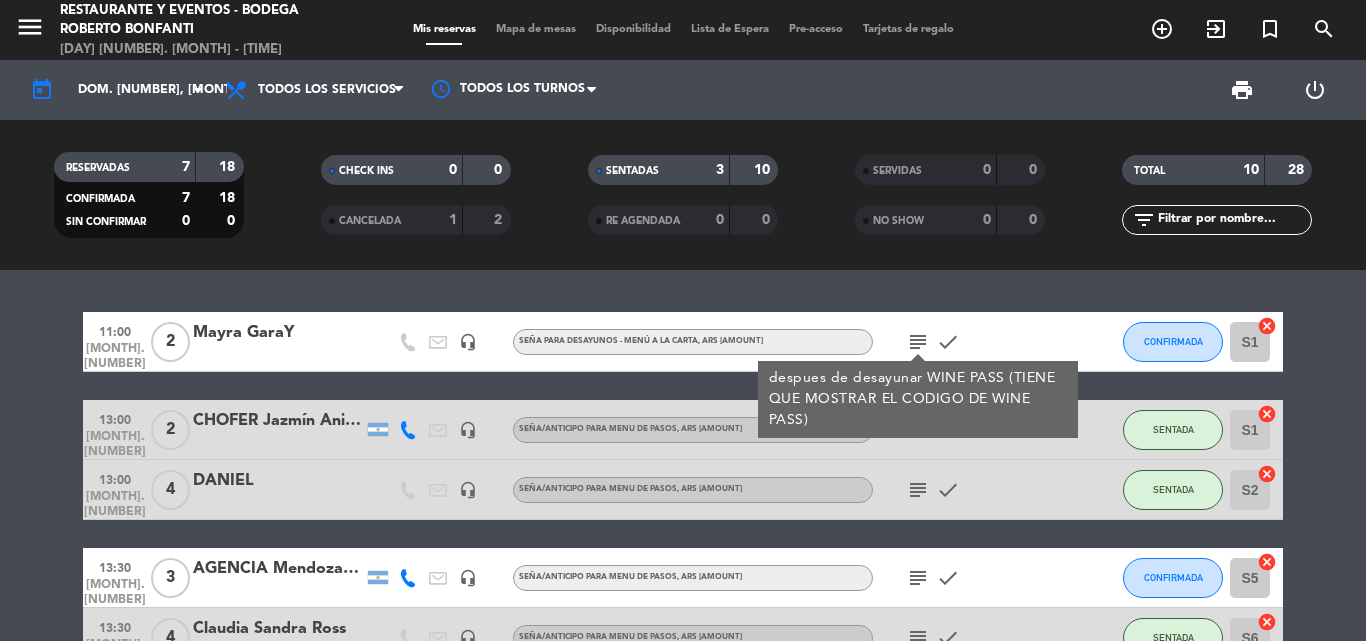 click on "subject" 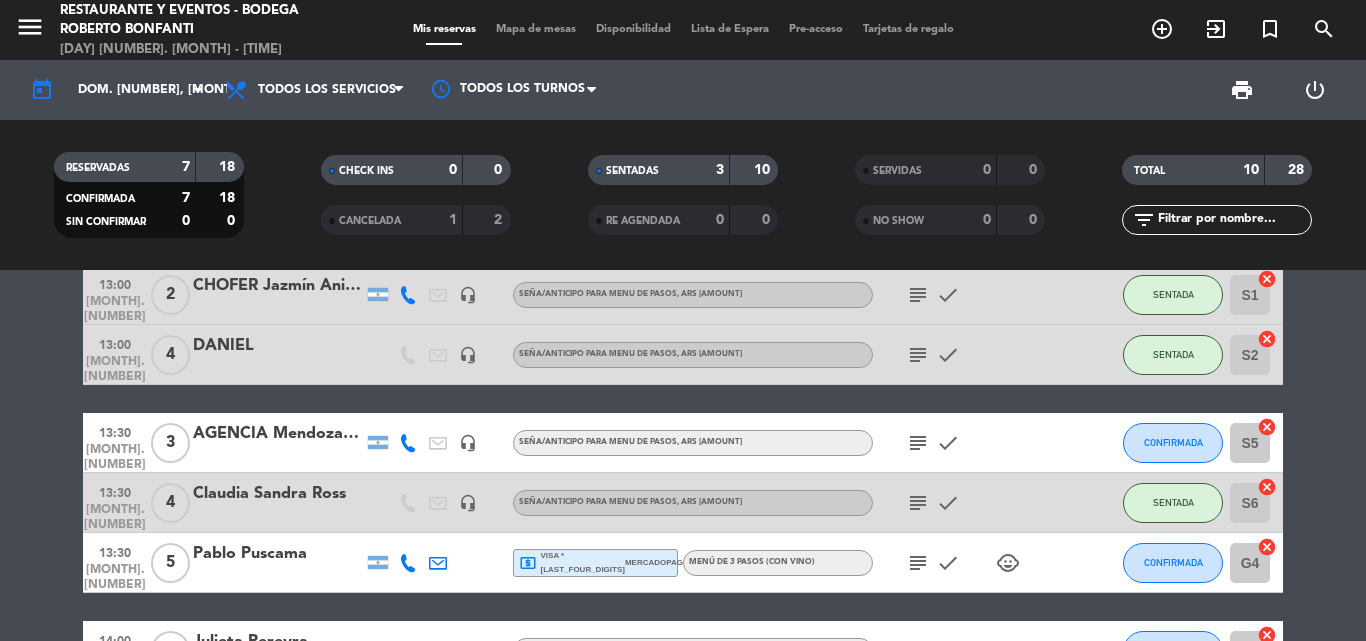 scroll, scrollTop: 100, scrollLeft: 0, axis: vertical 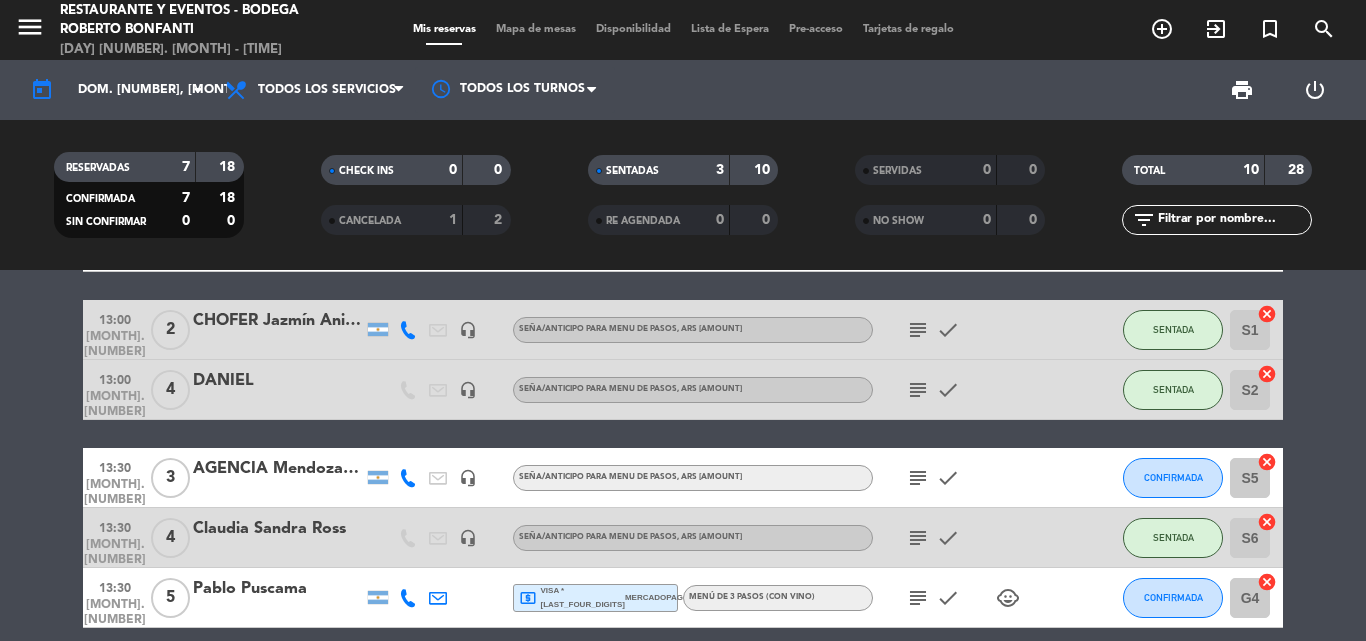 click on "subject" 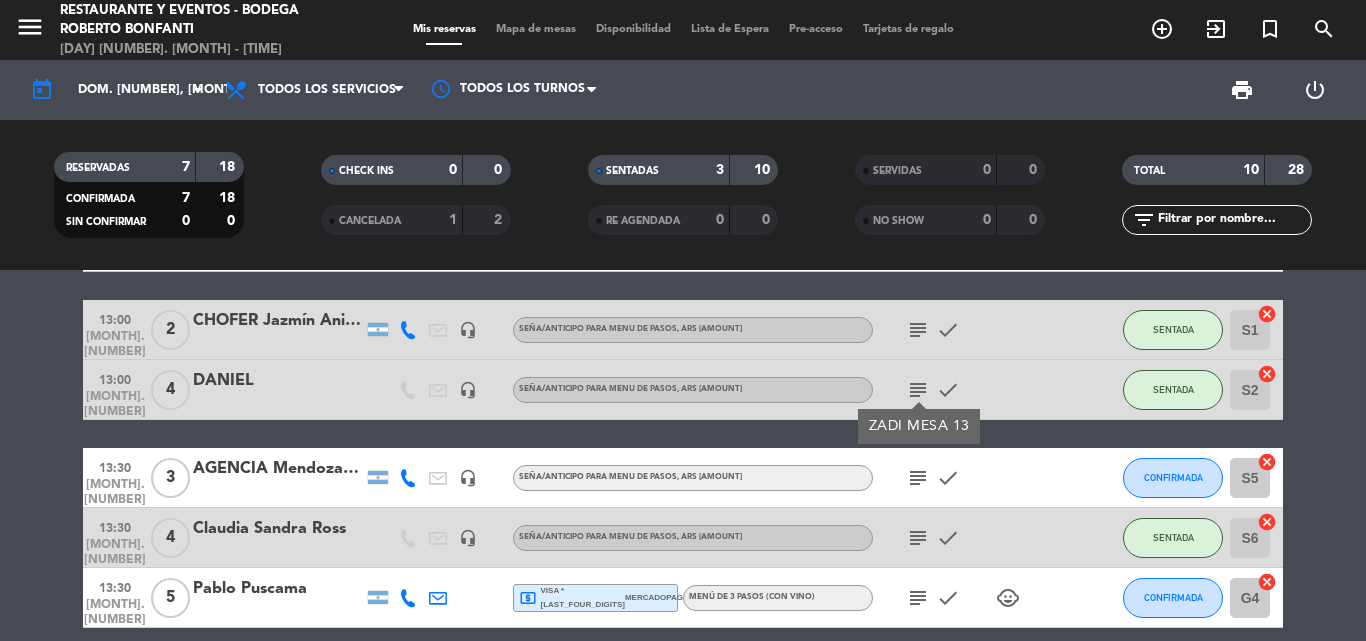 click on "subject" 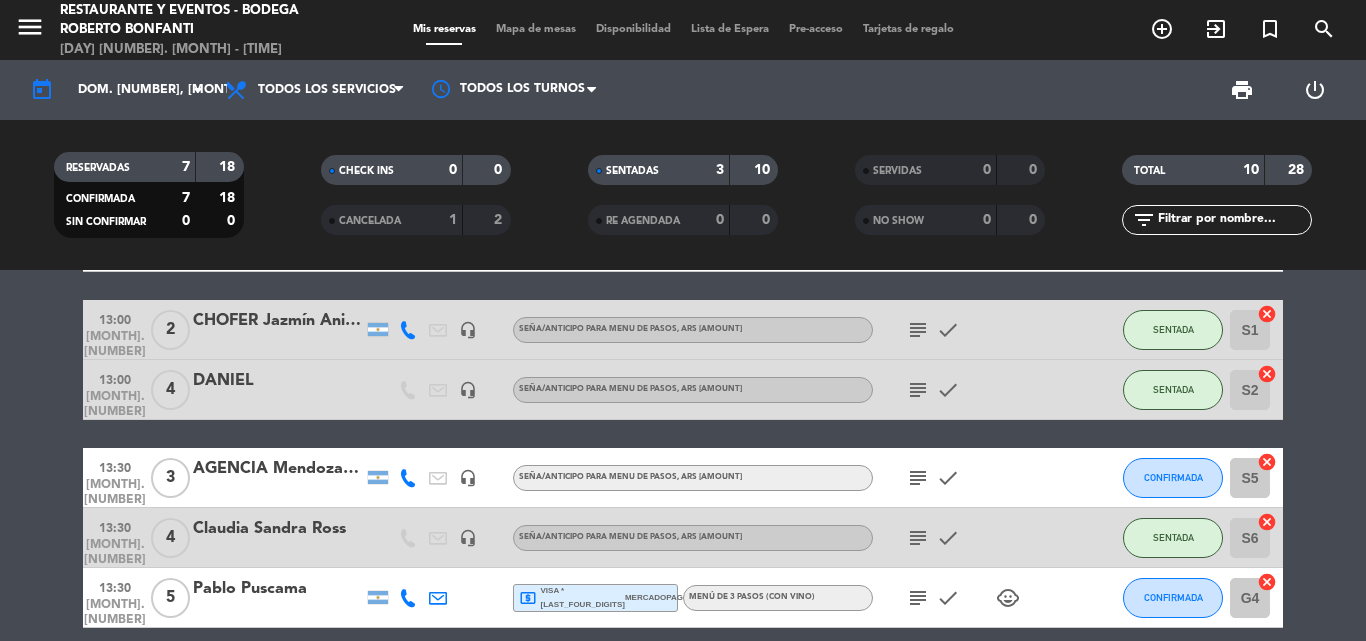 click on "subject" 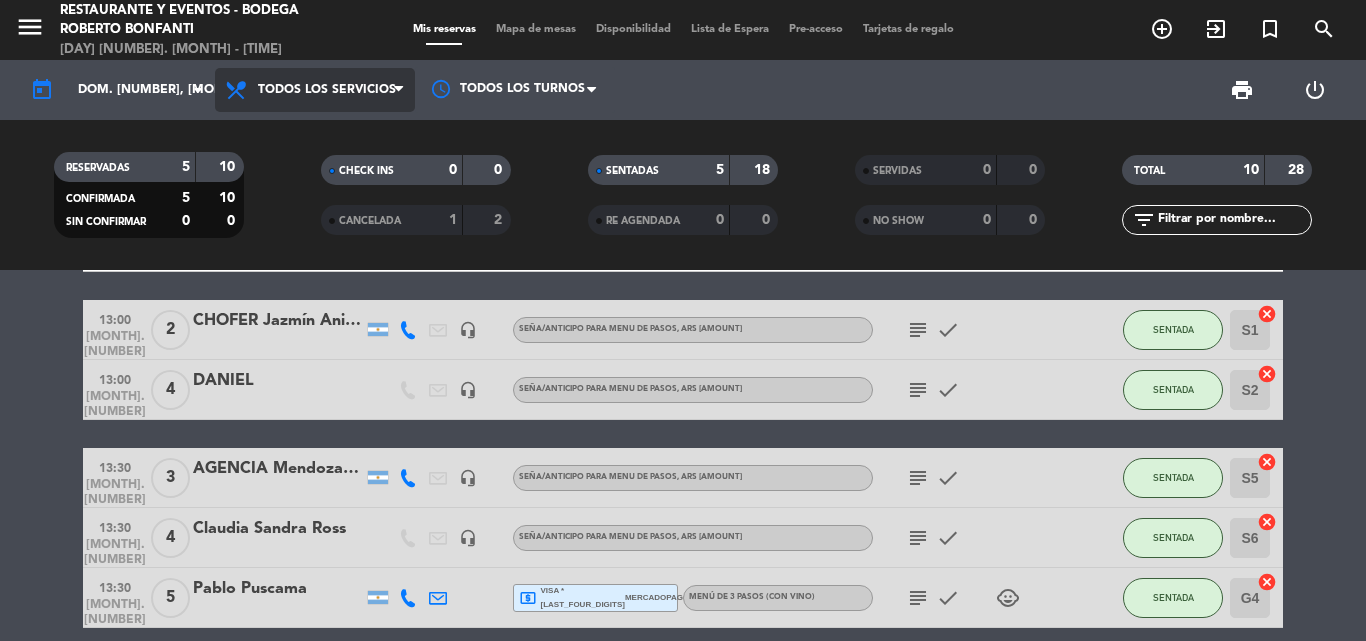 click on "Todos los servicios" at bounding box center [327, 90] 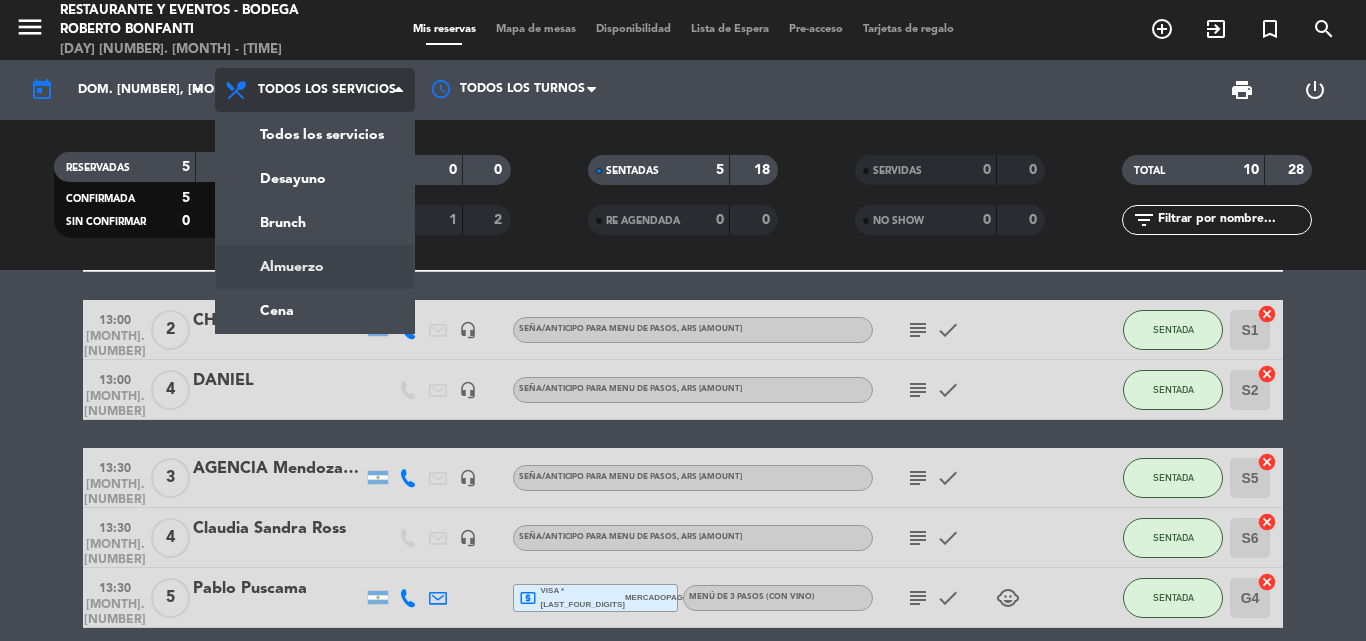 click on "menu Restaurante y Eventos - Bodega Roberto Bonfanti [DAY] [NUMBER]. [MONTH] - [TIME] Mis reservas Mapa de mesas Disponibilidad Lista de Espera Pre-acceso Tarjetas de regalo add_circle_outline exit_to_app turned_in_not search today dom. [NUMBER] [MONTH] arrow_drop_down Todos los servicios Desayuno Brunch Almuerzo Cena Todos los servicios Todos los servicios Desayuno Brunch Almuerzo Cena Todos los turnos print power_settings_new RESERVADAS 5 10 CONFIRMADA 5 10 SIN CONFIRMAR 0 0 CHECK INS 0 0 CANCELADA 1 2 SENTADAS 5 18 RE AGENDADA 0 0 SERVIDAS 0 0 NO SHOW 0 0 TOTAL 10 28 filter_list" 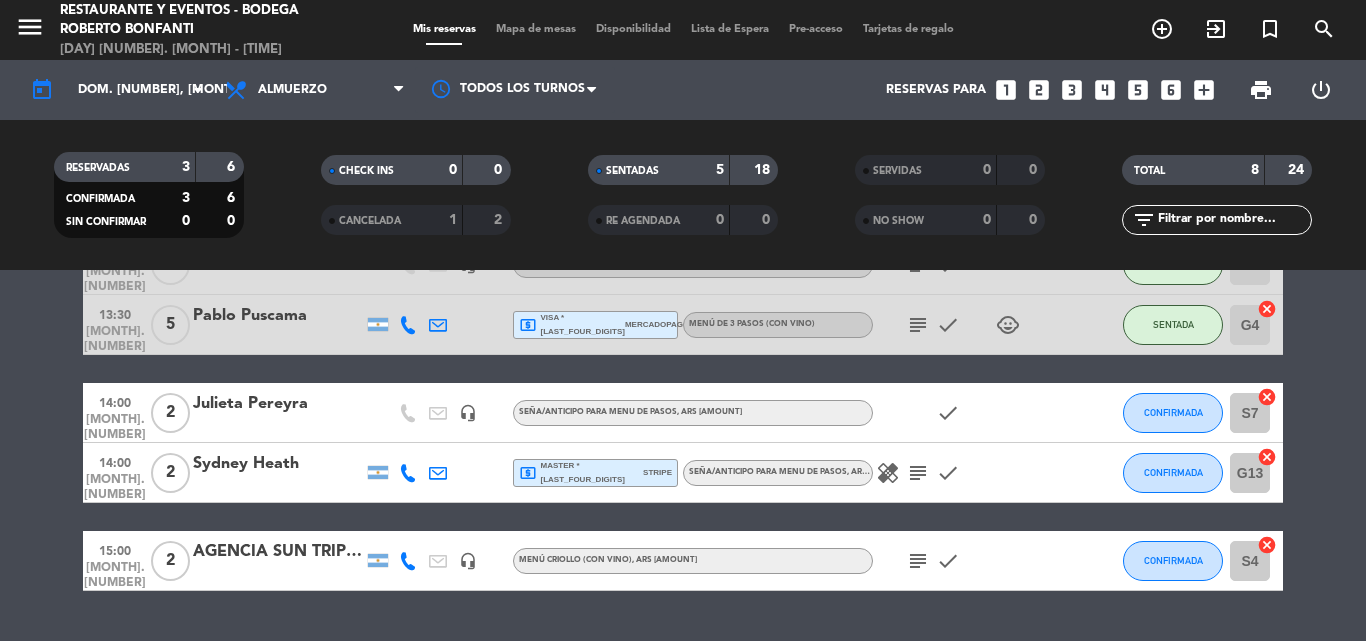 scroll, scrollTop: 350, scrollLeft: 0, axis: vertical 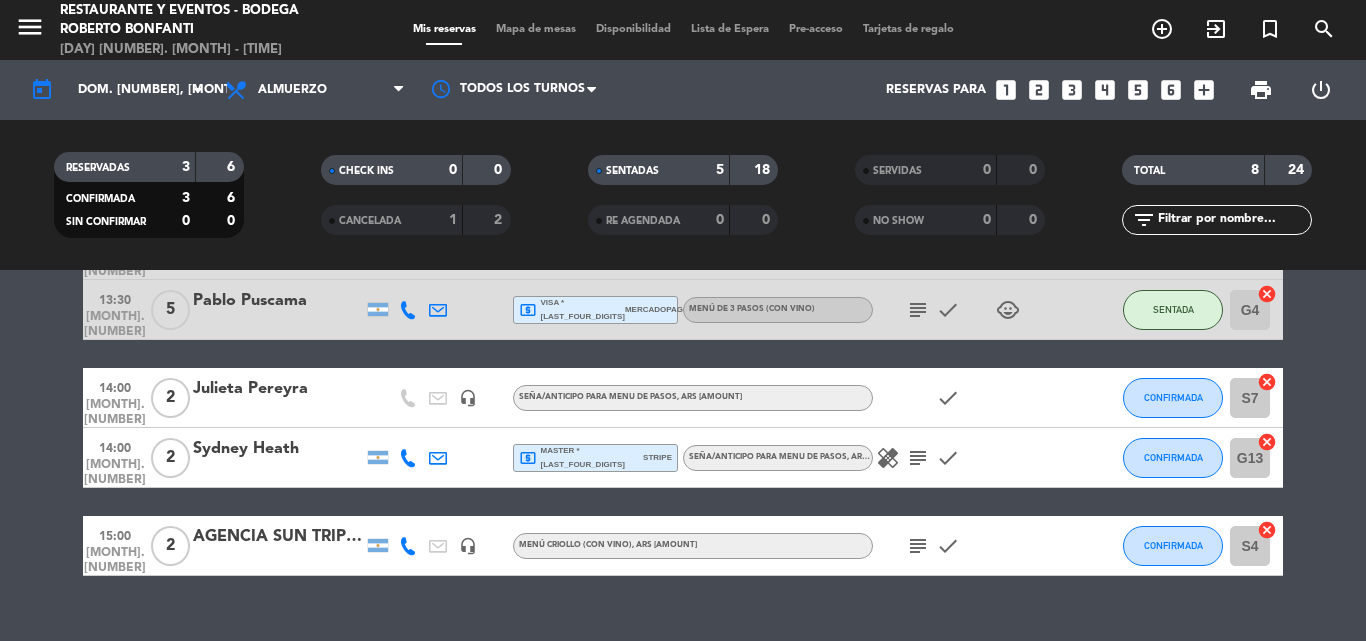 click on "subject" 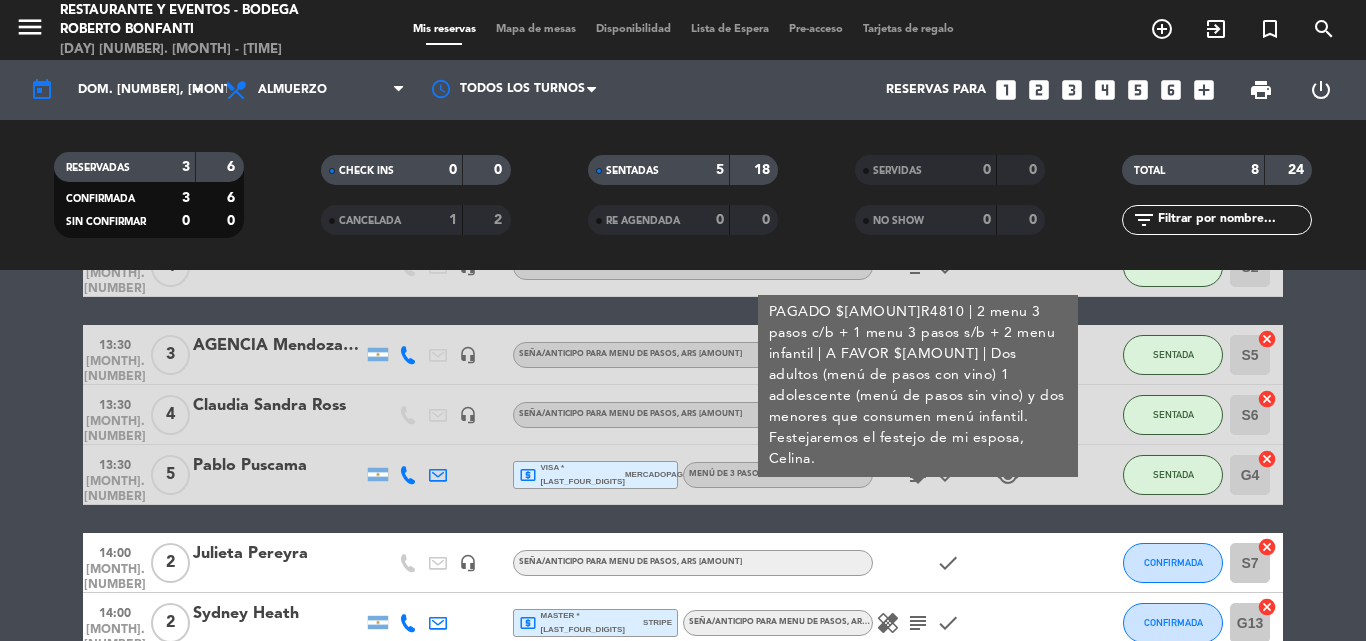 scroll, scrollTop: 150, scrollLeft: 0, axis: vertical 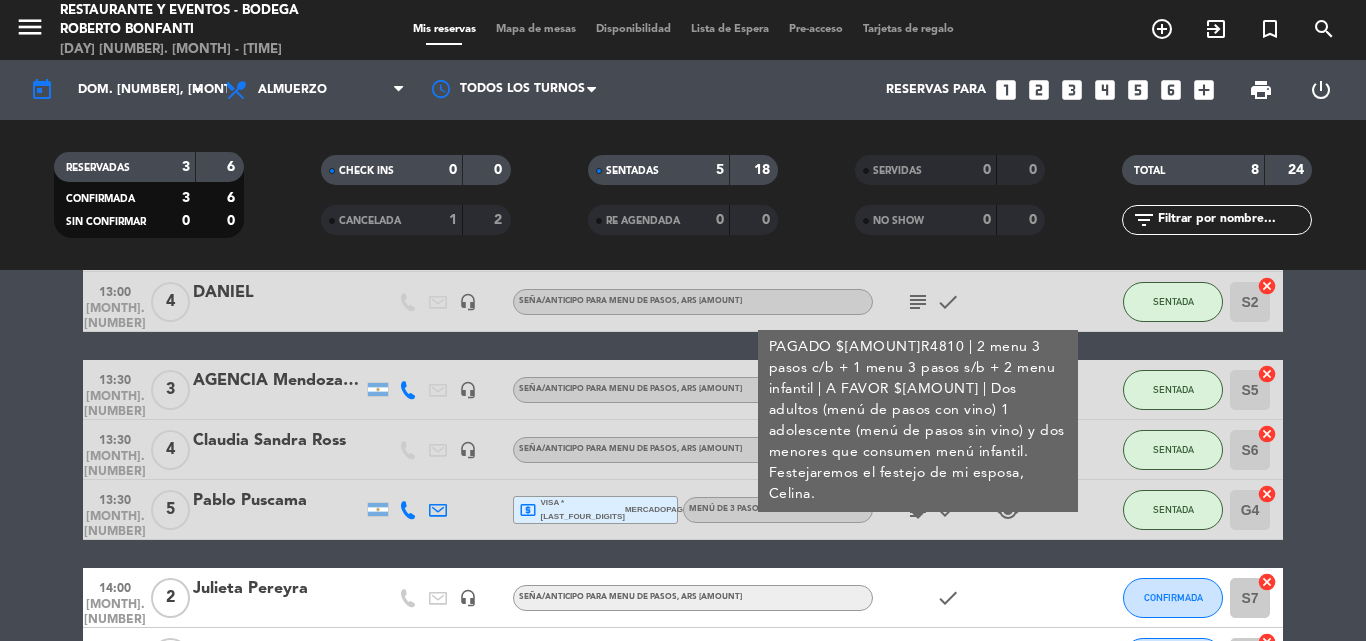 click on "subject" 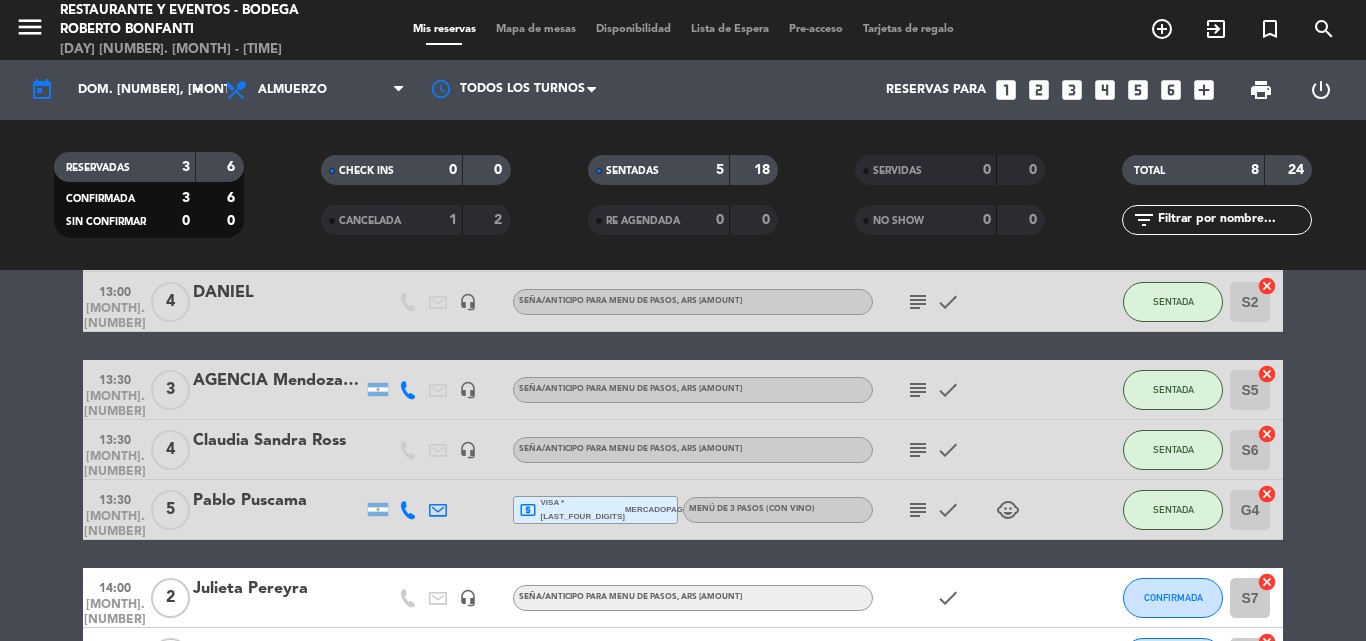 click on "subject" 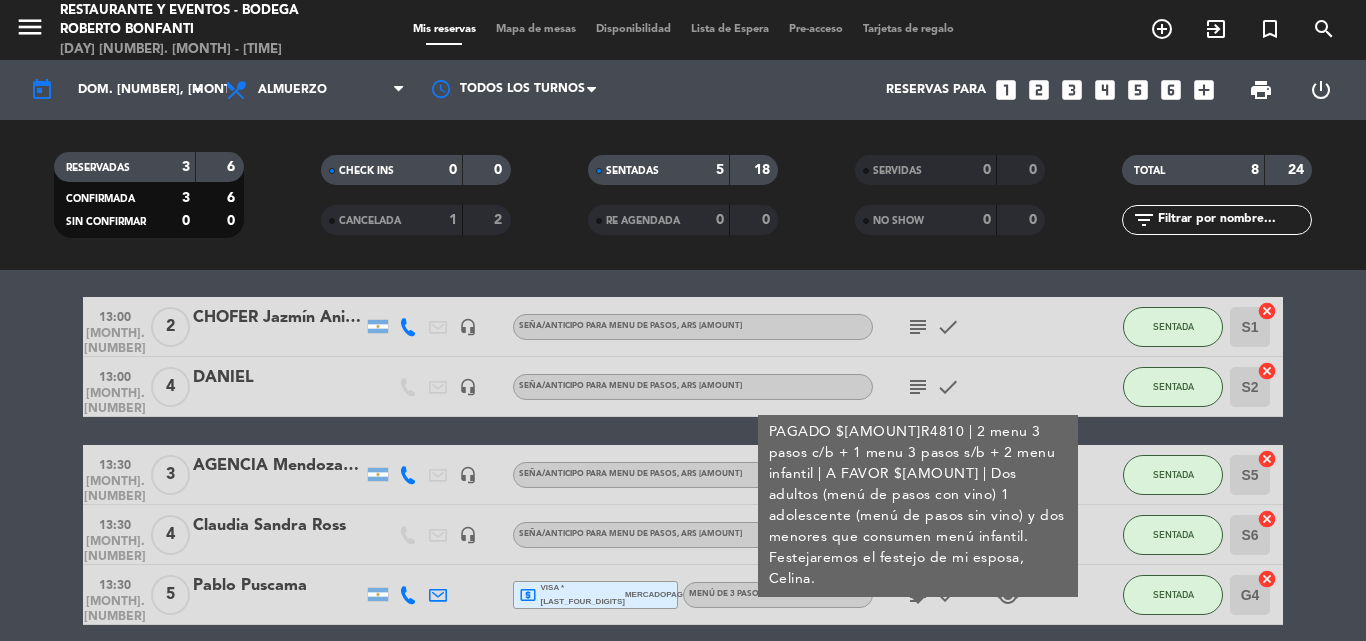 scroll, scrollTop: 50, scrollLeft: 0, axis: vertical 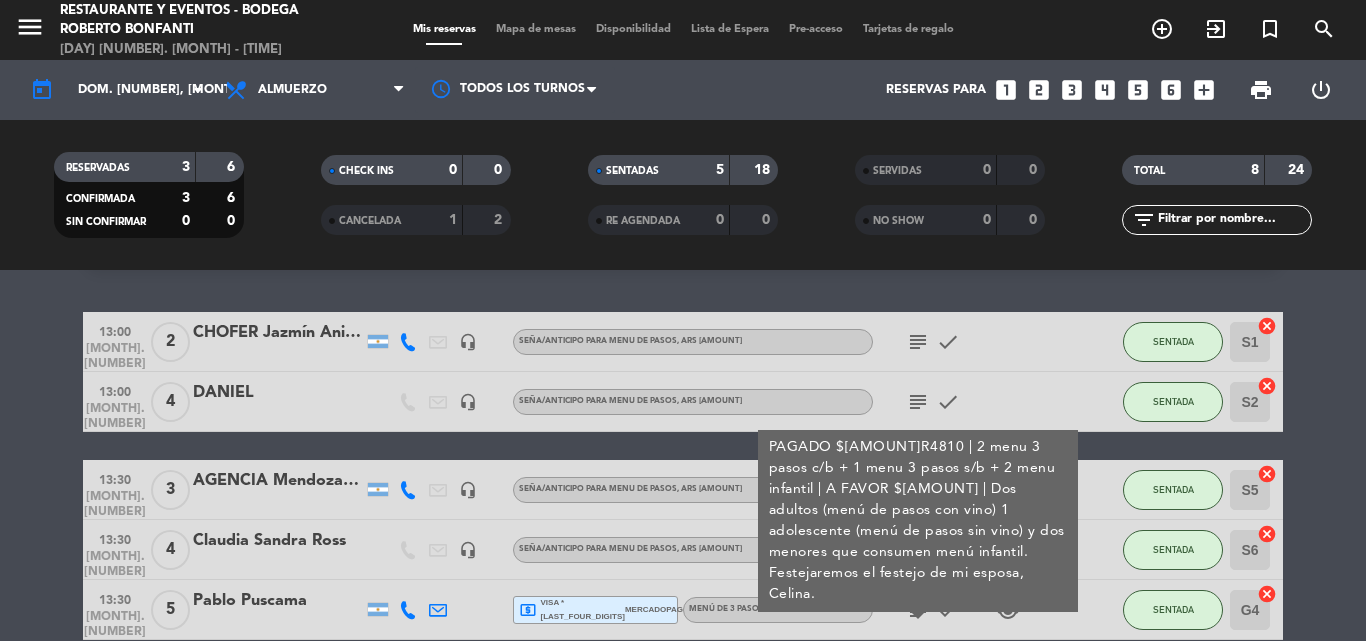 click on "[TIME] [MONTH]. [NUMBER] [NUMBER] CHOFER [FULL_NAME] headset_mic Seña/anticipo para MENU DE PASOS , ARS [AMOUNT] subject check SENTADA S1 cancel [TIME] [MONTH]. [NUMBER] [NUMBER] DANIEL headset_mic Seña/anticipo para MENU DE PASOS , ARS [AMOUNT] subject check SENTADA S2 cancel [TIME] [MONTH]. [NUMBER] [NUMBER] AGENCIA Mendoza is Yours | [NAME] headset_mic Seña/anticipo para MENU DE PASOS , ARS [AMOUNT] subject check SENTADA S5 cancel [TIME] [MONTH]. [NUMBER] [NUMBER] Claudia Sandra Ross headset_mic Seña/anticipo para MENU DE PASOS , ARS [AMOUNT] subject check SENTADA S6 cancel [TIME] [MONTH]. [NUMBER] [NUMBER] Pablo Puscama local_atm visa * [LAST_FOUR_DIGITS] mercadopago MENÚ DE 3 PASOS (Con vino) subject check child_care SENTADA G4 cancel [TIME] [MONTH]. [NUMBER] S7" 